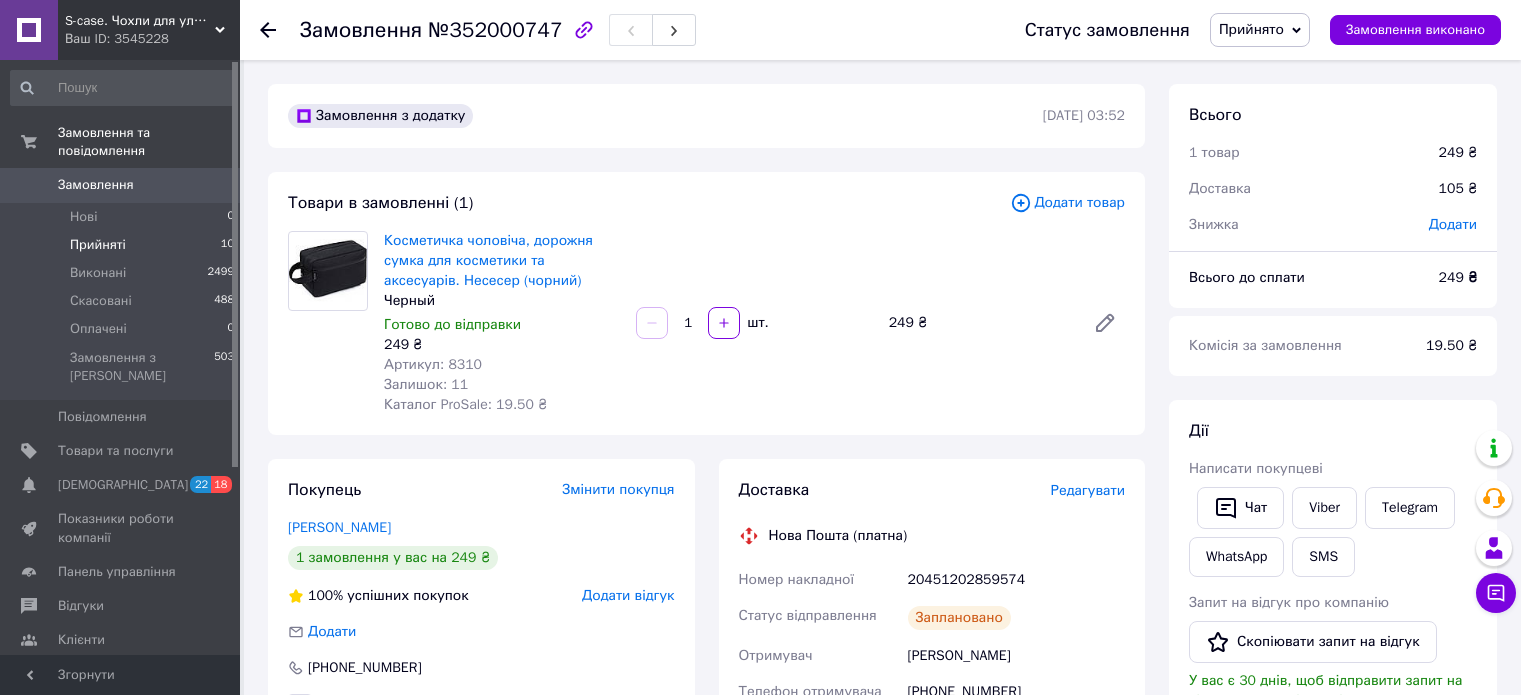scroll, scrollTop: 736, scrollLeft: 0, axis: vertical 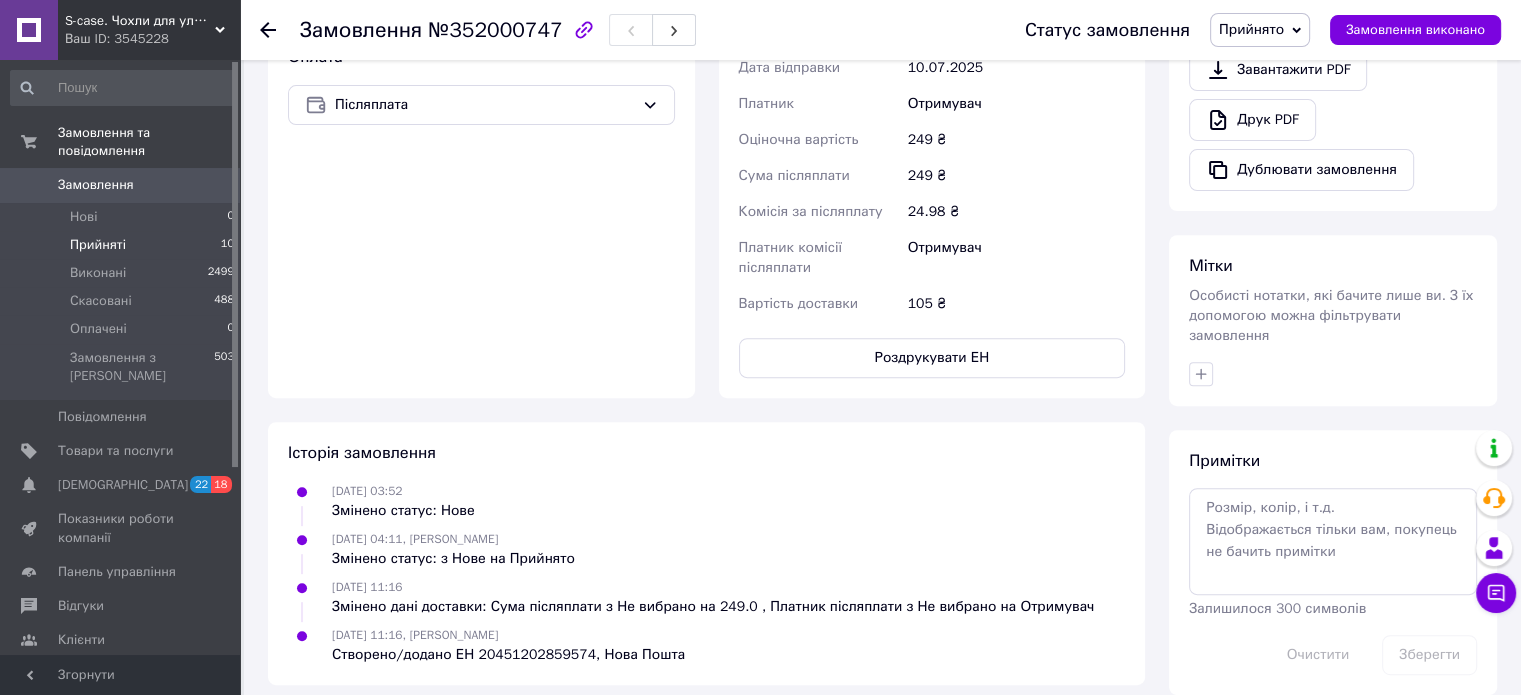 click on "Прийняті" at bounding box center (98, 245) 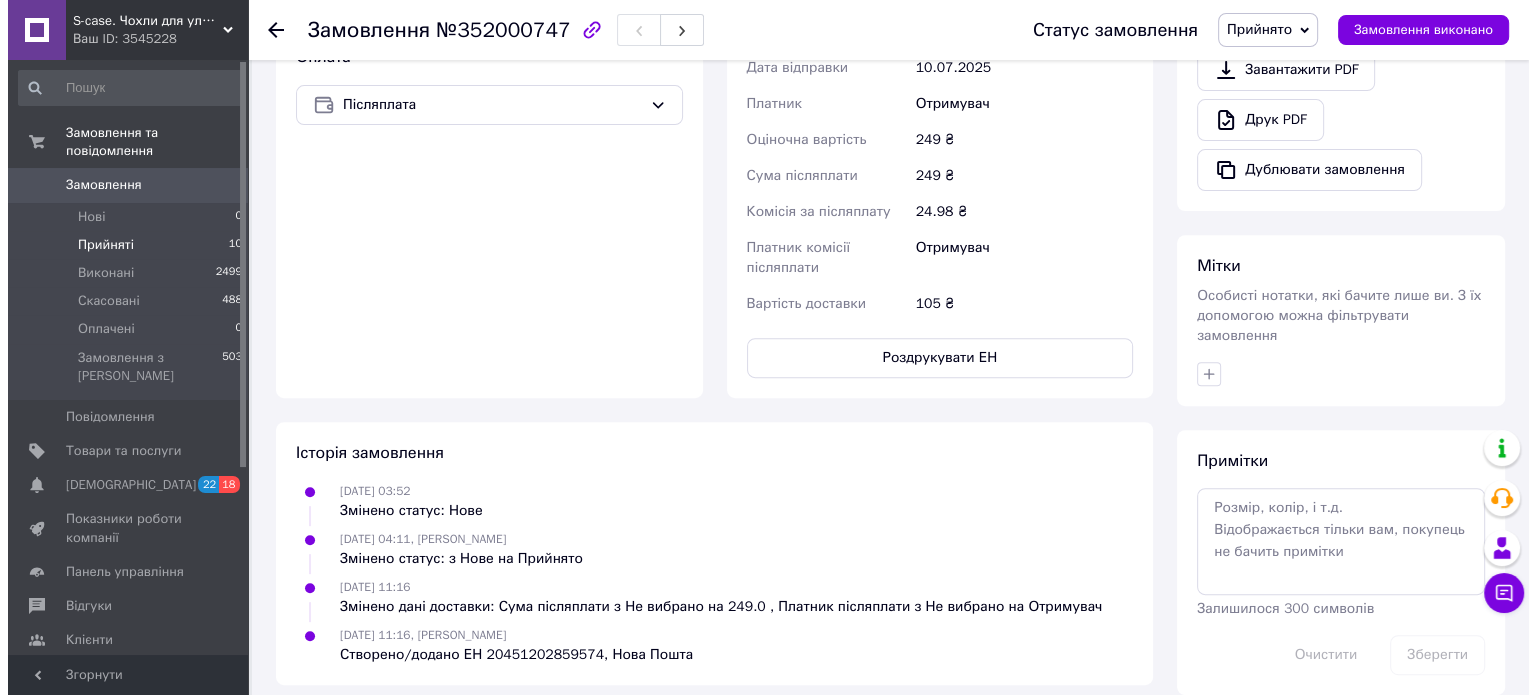 scroll, scrollTop: 0, scrollLeft: 0, axis: both 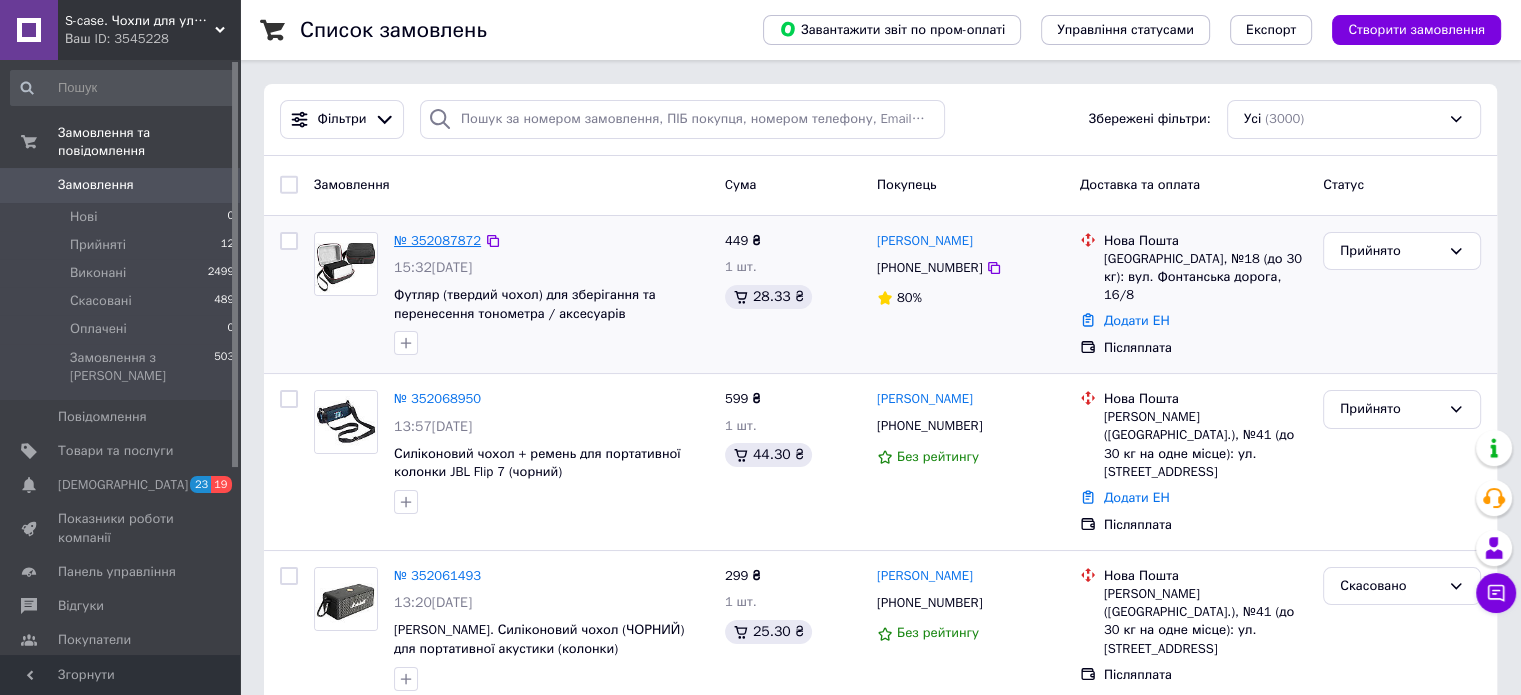 click on "№ 352087872" at bounding box center [437, 240] 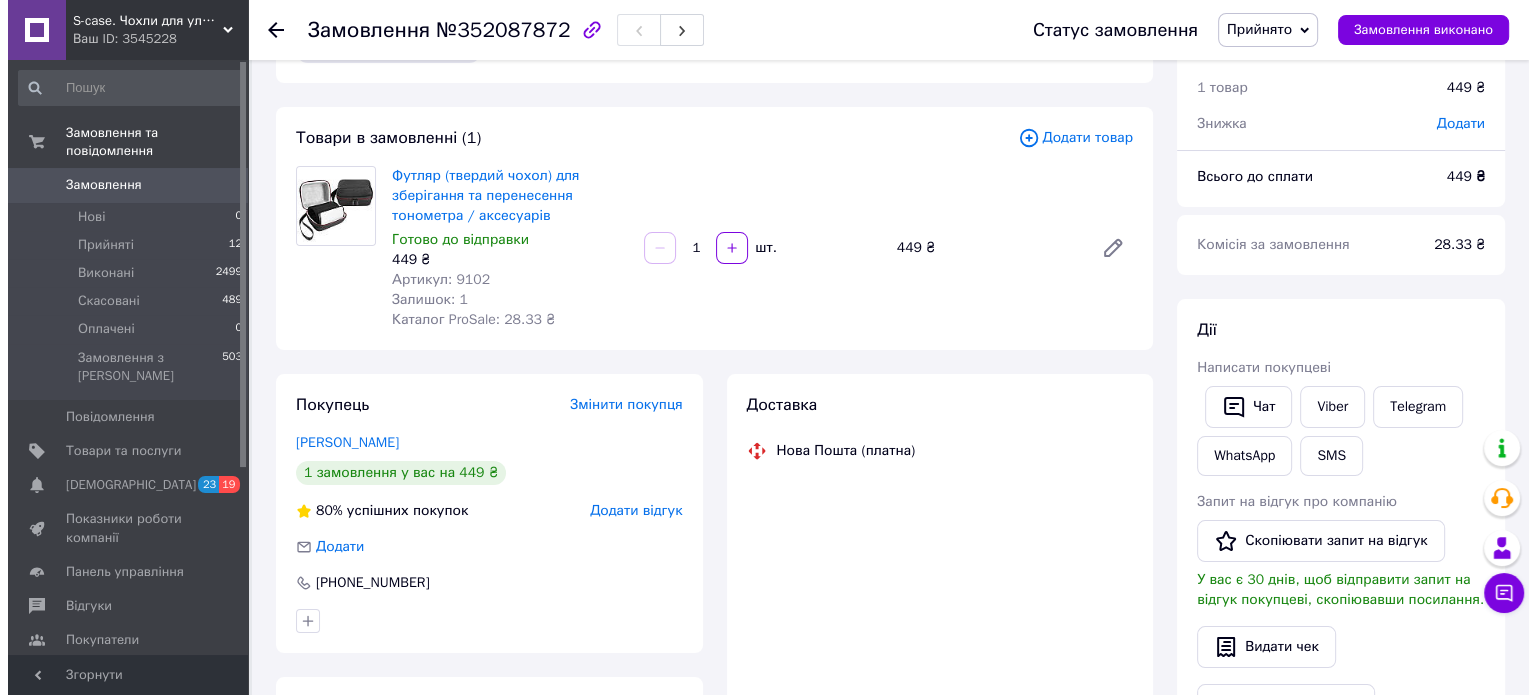 scroll, scrollTop: 100, scrollLeft: 0, axis: vertical 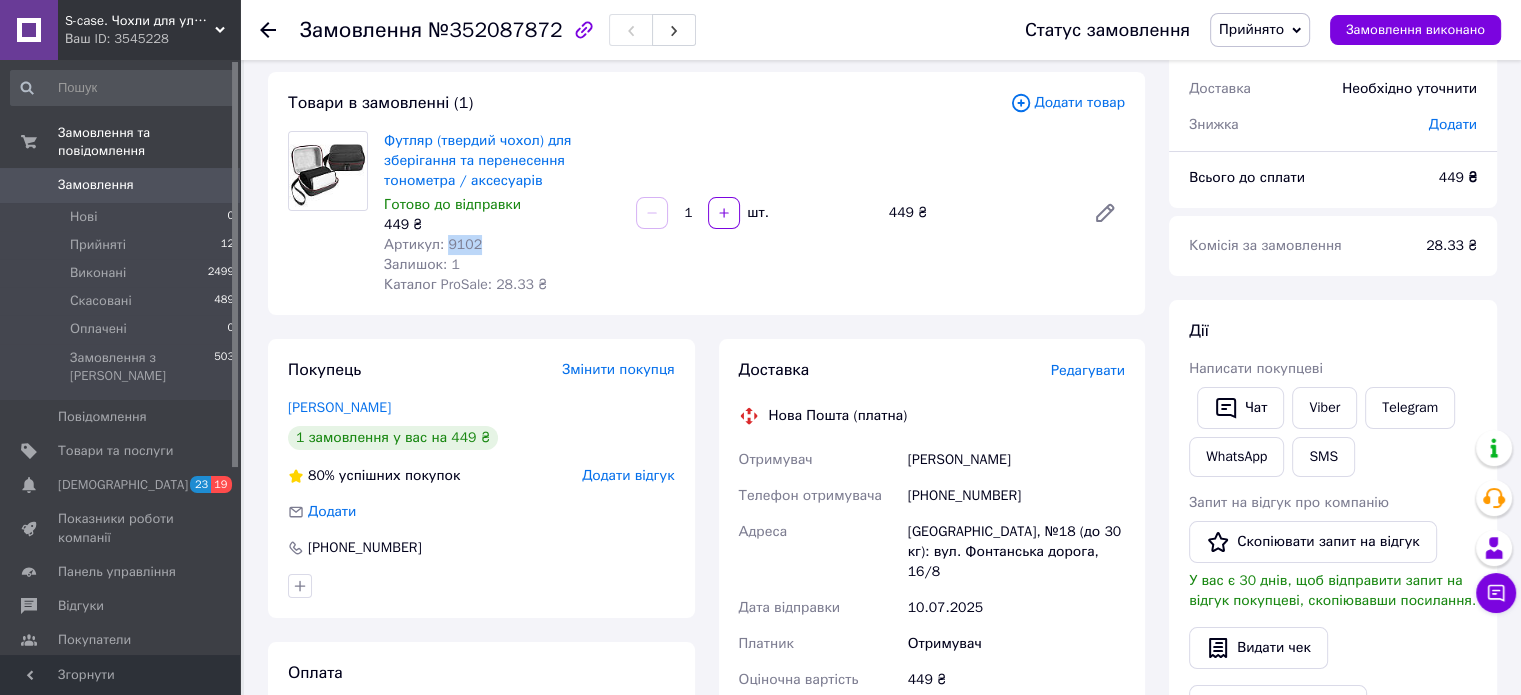 drag, startPoint x: 479, startPoint y: 247, endPoint x: 444, endPoint y: 250, distance: 35.128338 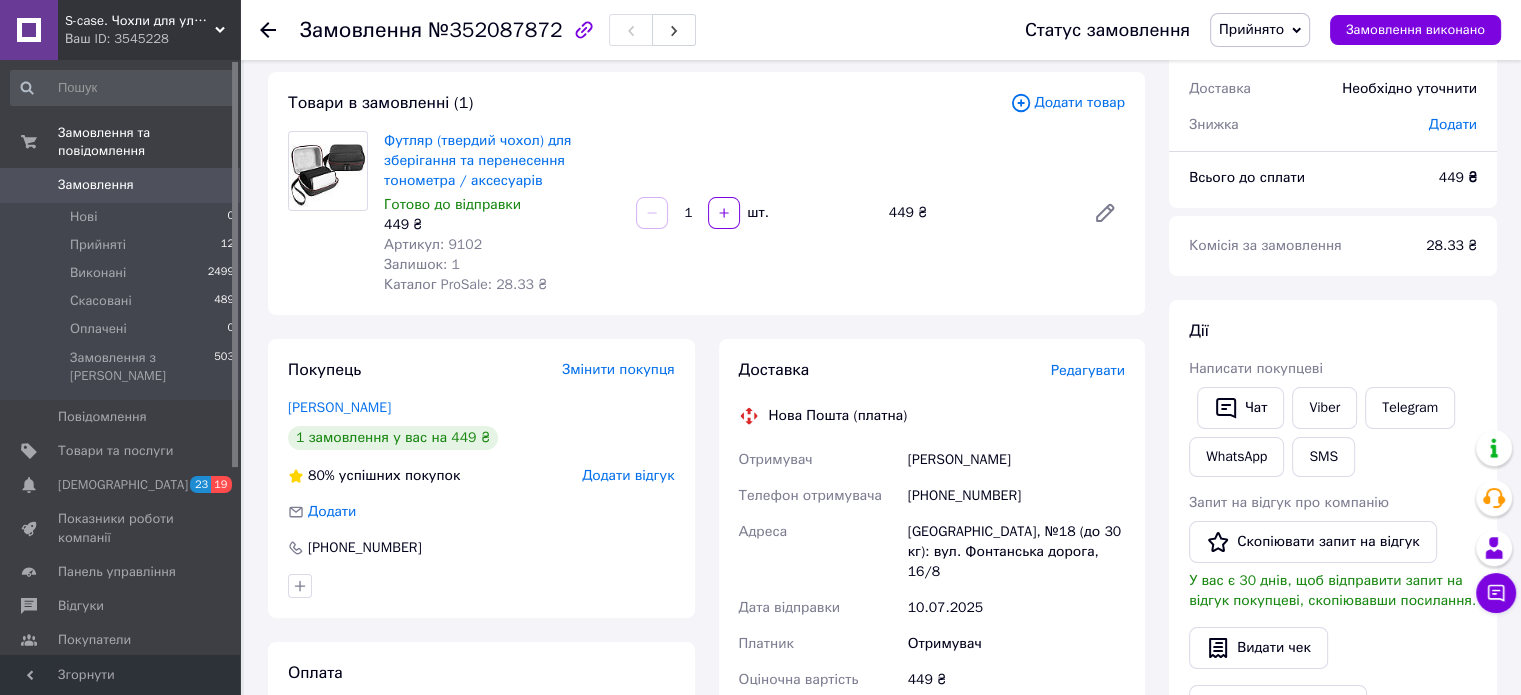 click on "Редагувати" at bounding box center [1088, 370] 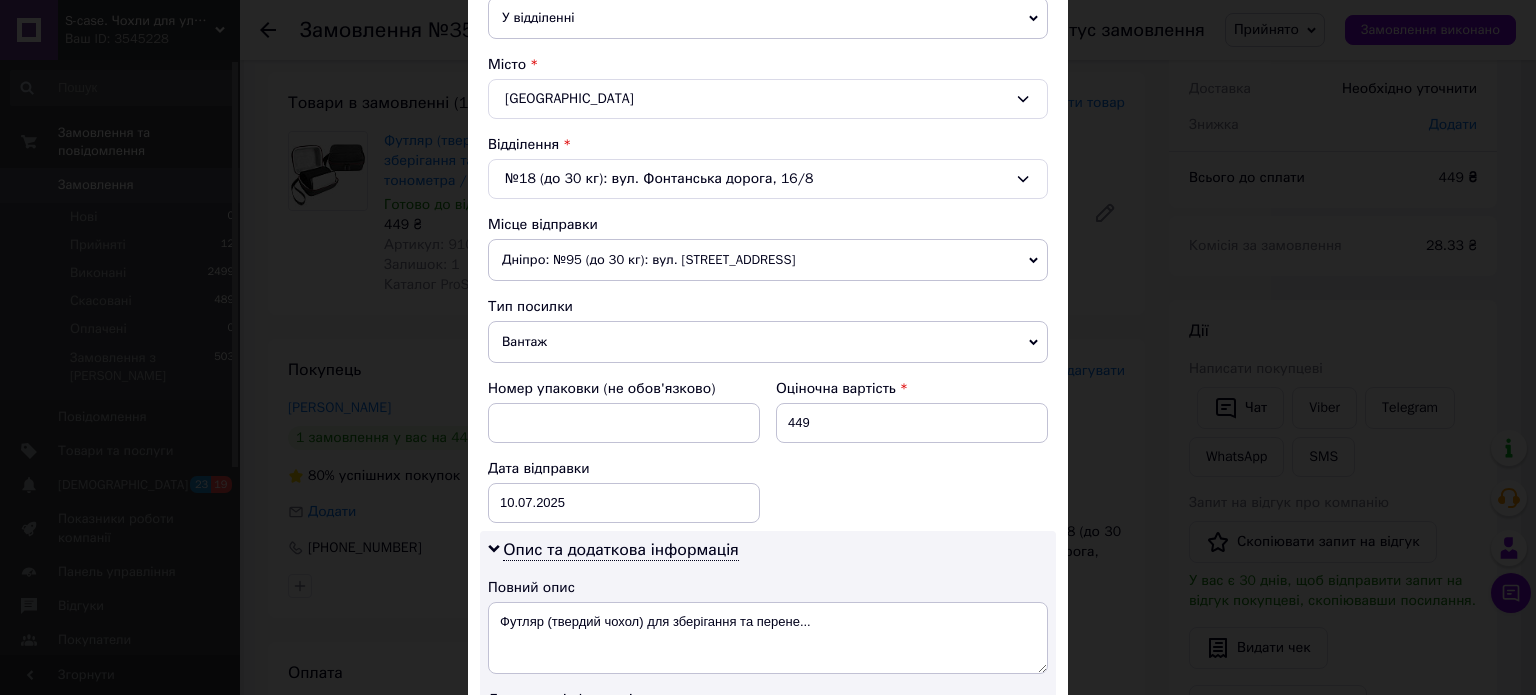 scroll, scrollTop: 600, scrollLeft: 0, axis: vertical 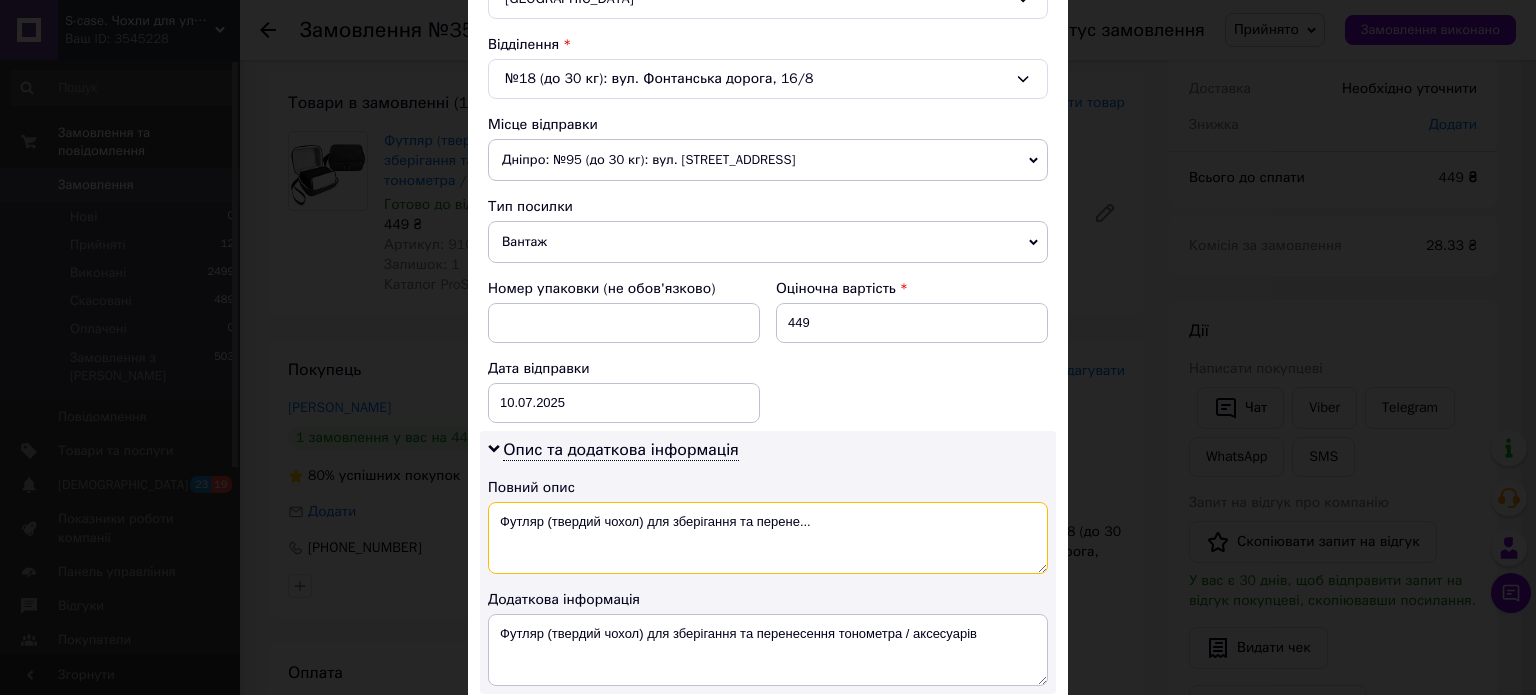 click on "Футляр (твердий чохол) для зберігання та перене..." at bounding box center (768, 538) 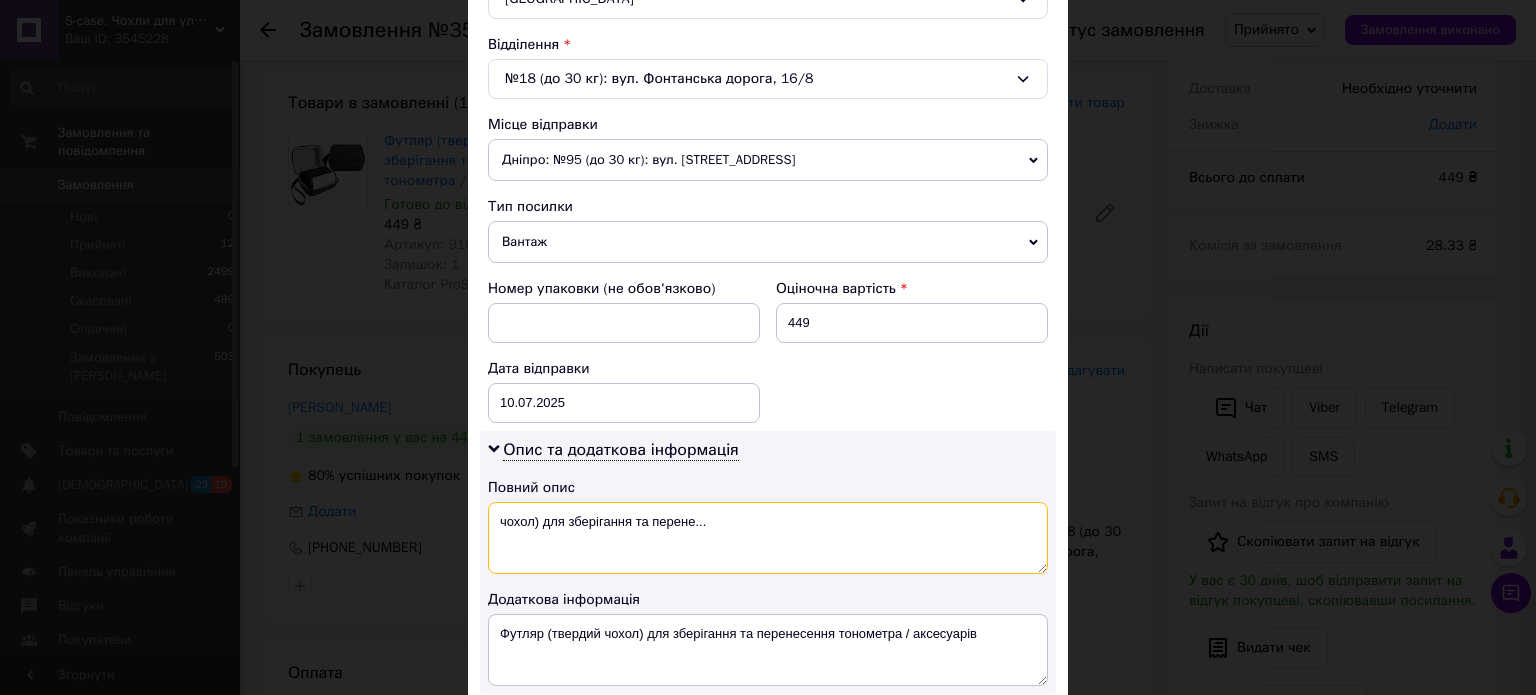 paste on "9102" 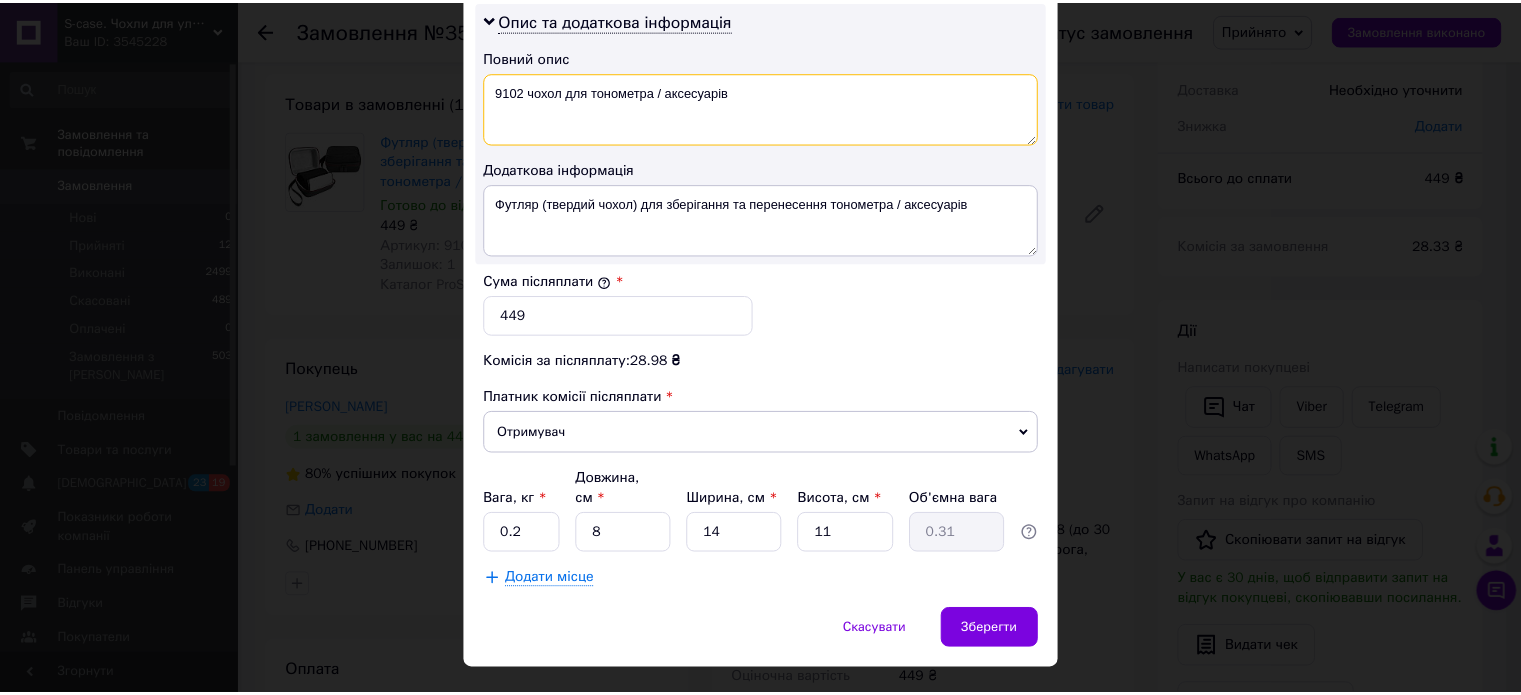 scroll, scrollTop: 1048, scrollLeft: 0, axis: vertical 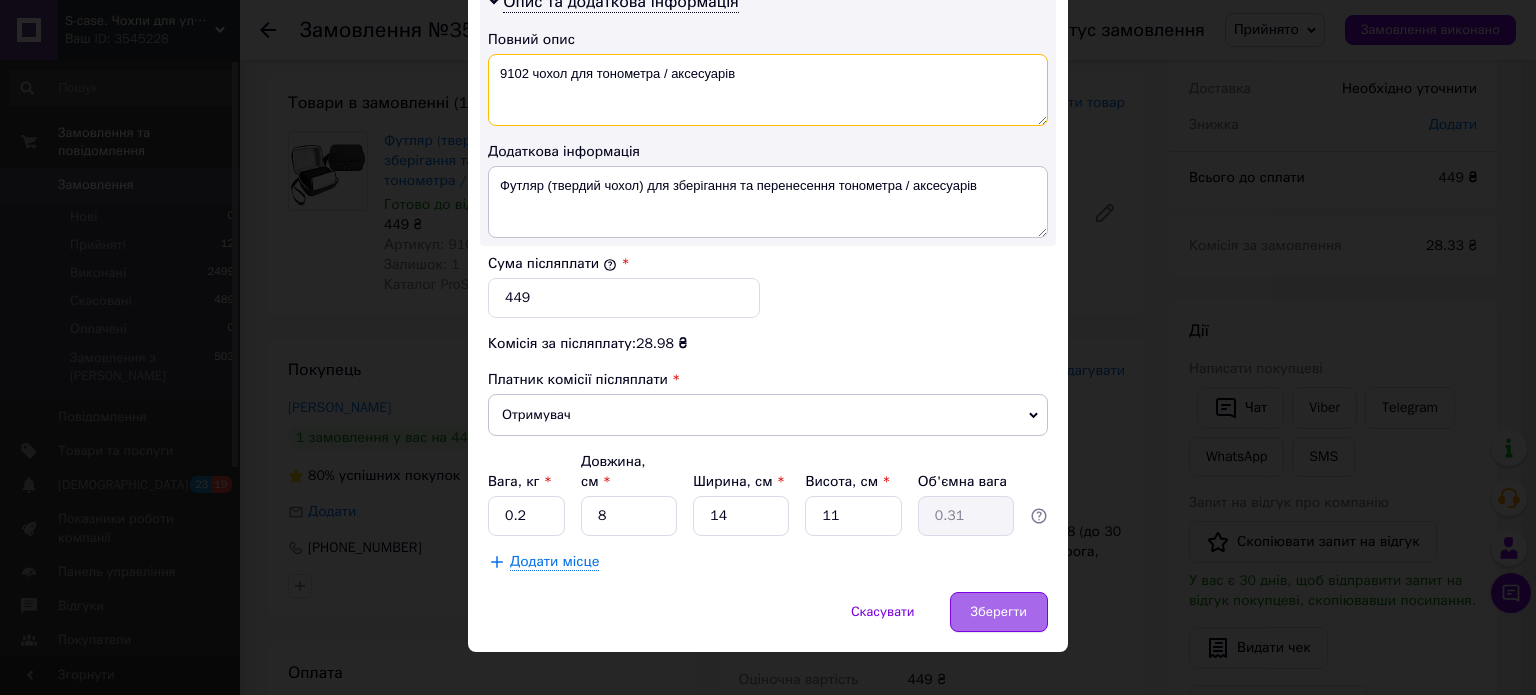 type on "9102 чохол для тонометра / аксесуарів" 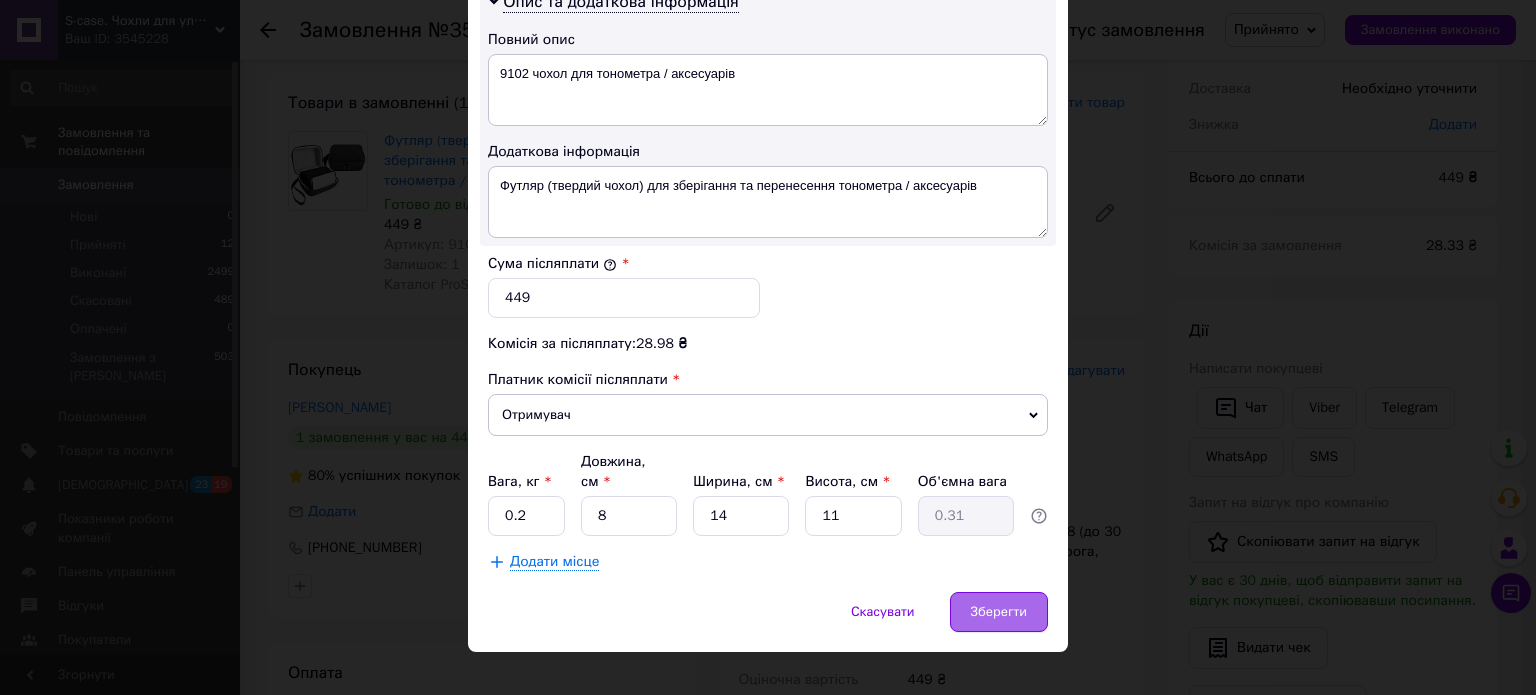 click on "Зберегти" at bounding box center [999, 612] 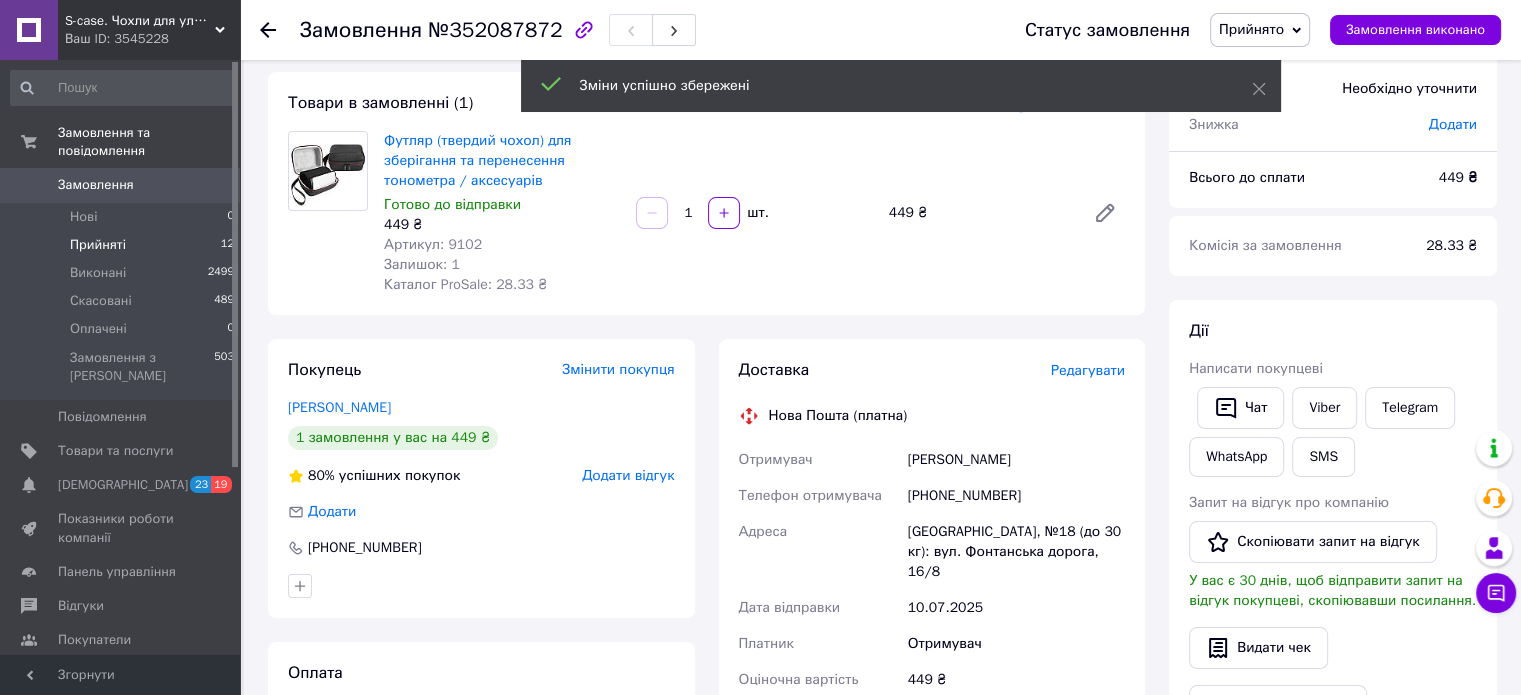 click on "Прийняті" at bounding box center (98, 245) 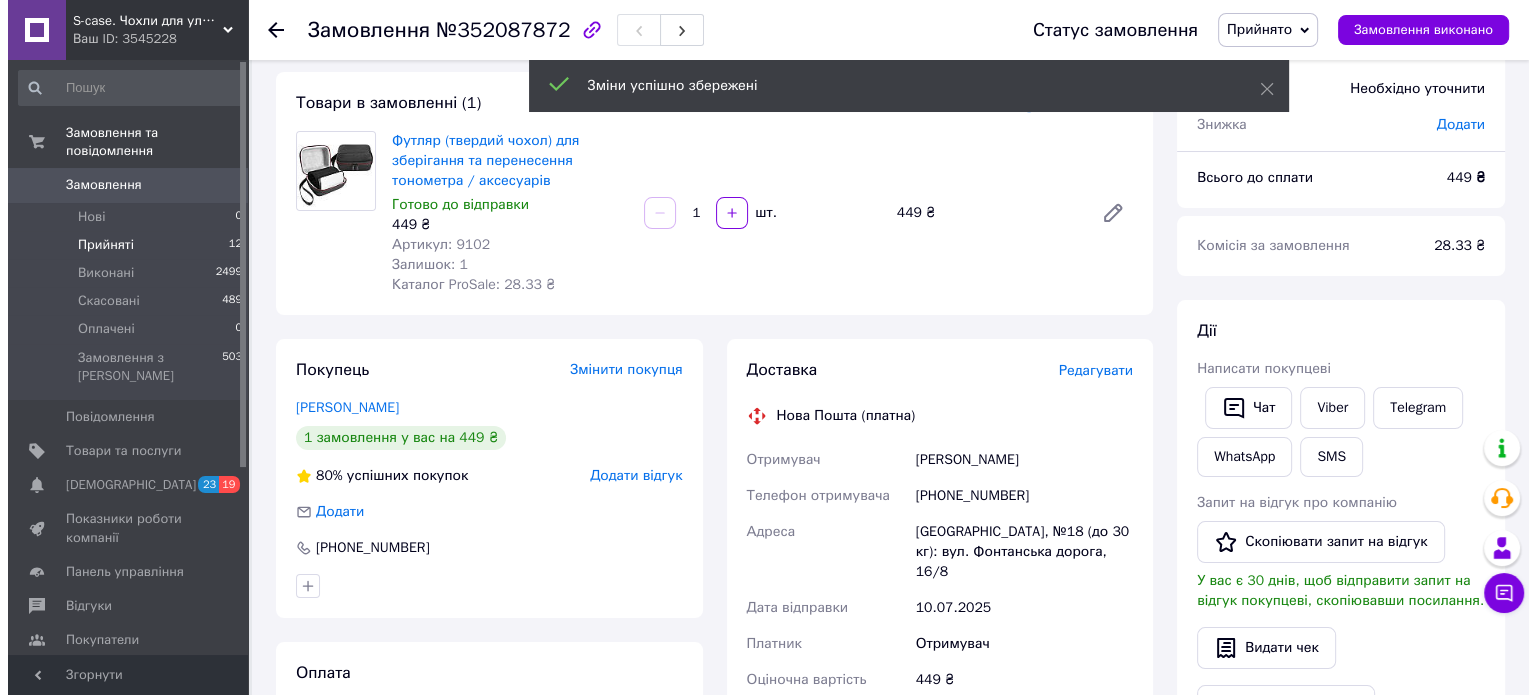 scroll, scrollTop: 0, scrollLeft: 0, axis: both 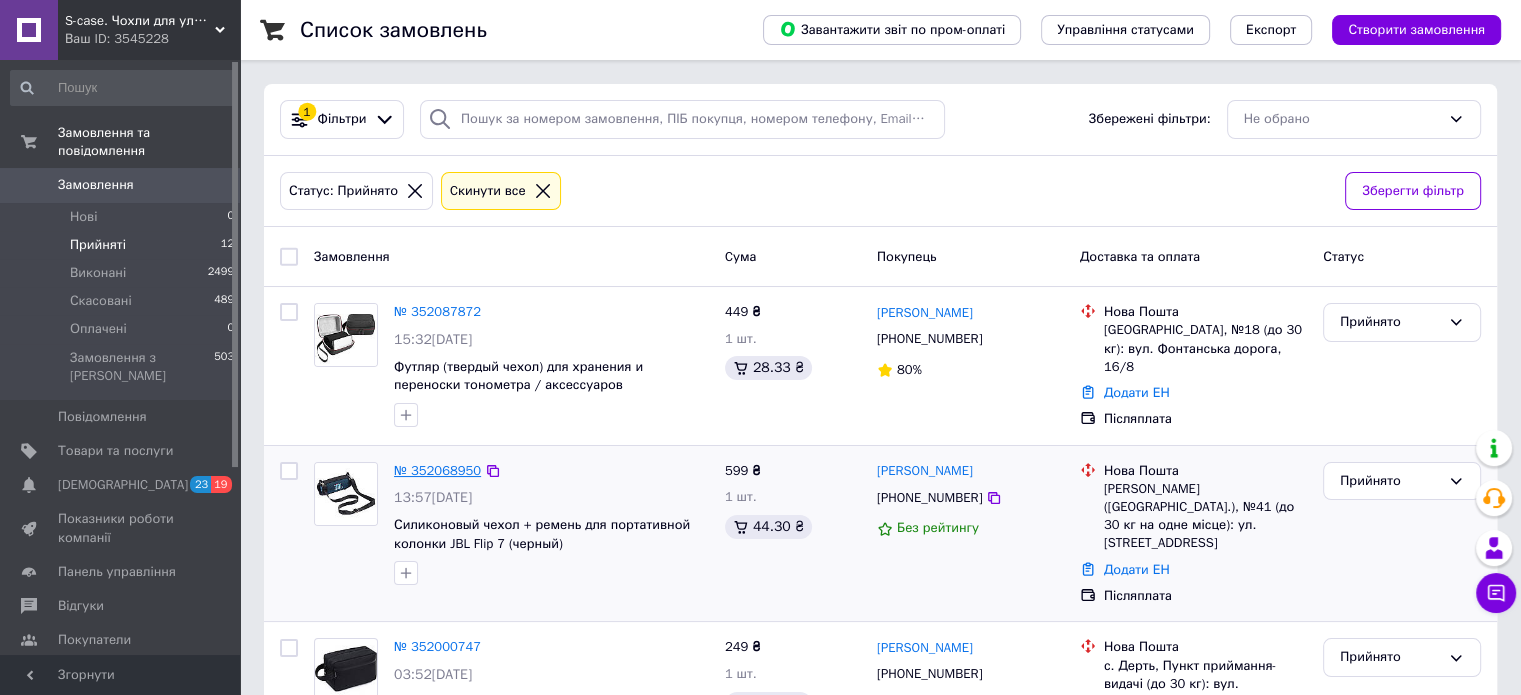 click on "№ 352068950" at bounding box center [437, 470] 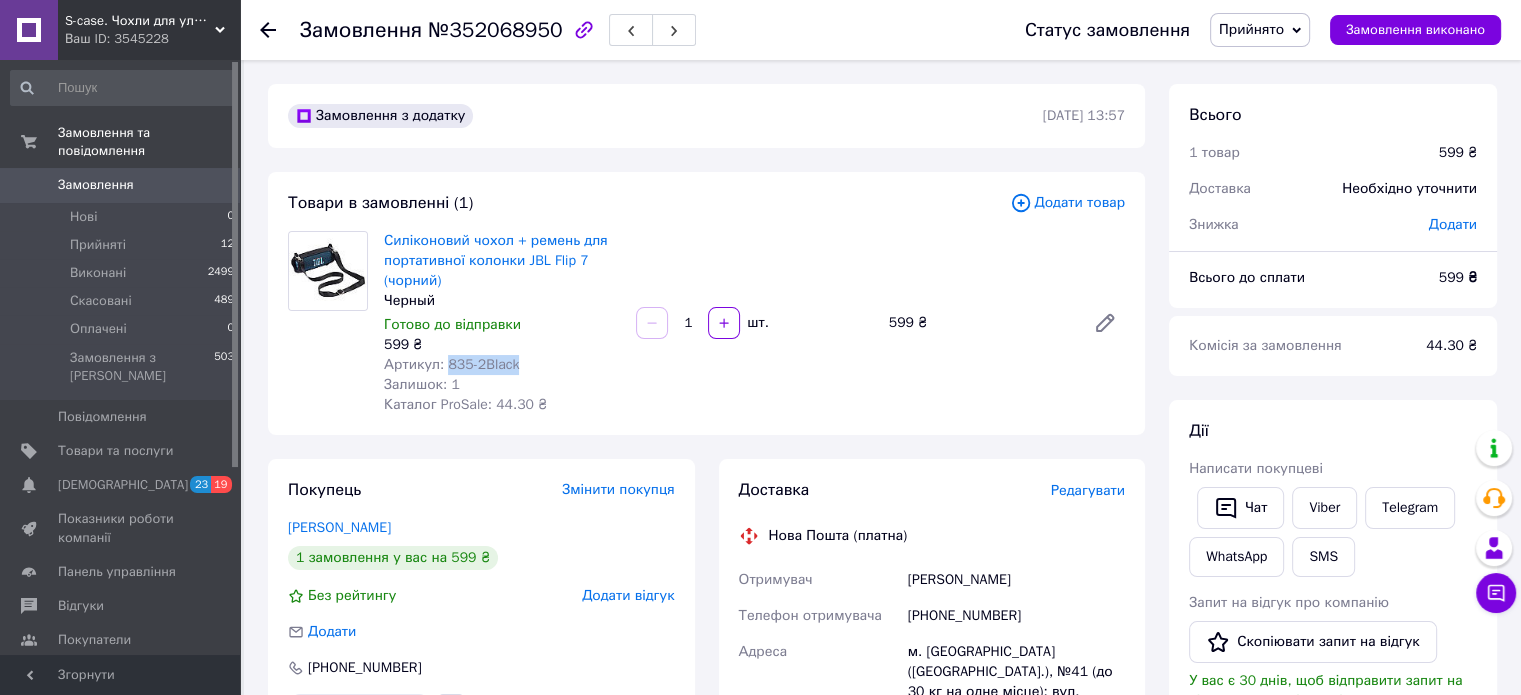 drag, startPoint x: 525, startPoint y: 364, endPoint x: 445, endPoint y: 371, distance: 80.305664 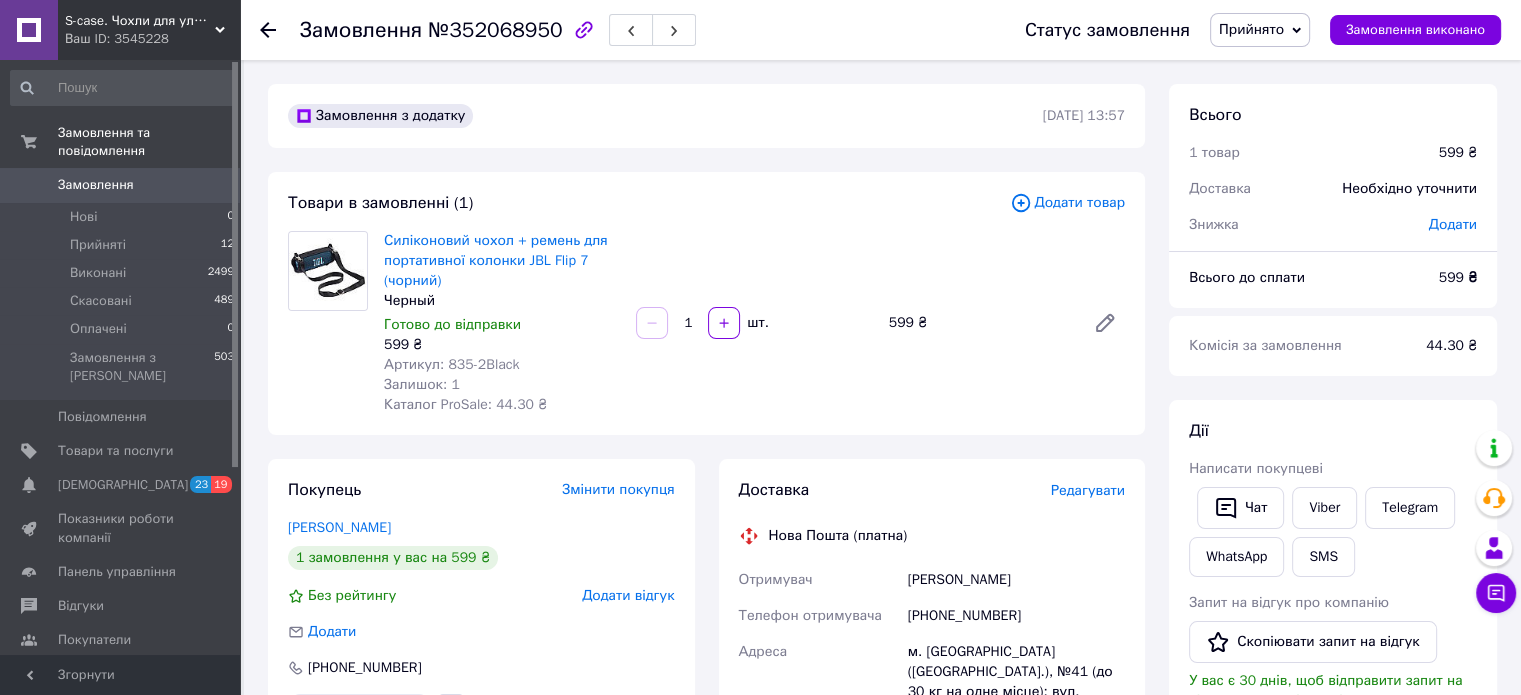 click on "Редагувати" at bounding box center [1088, 490] 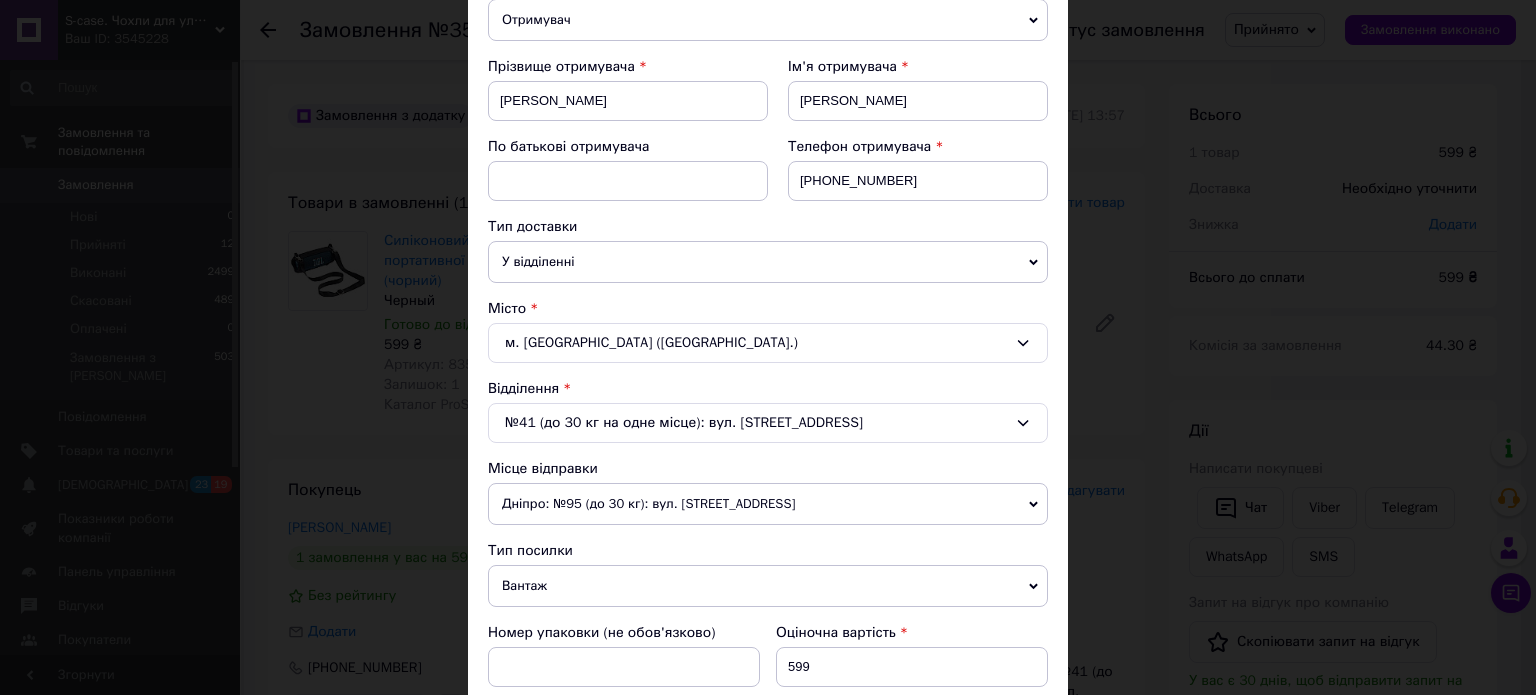 scroll, scrollTop: 600, scrollLeft: 0, axis: vertical 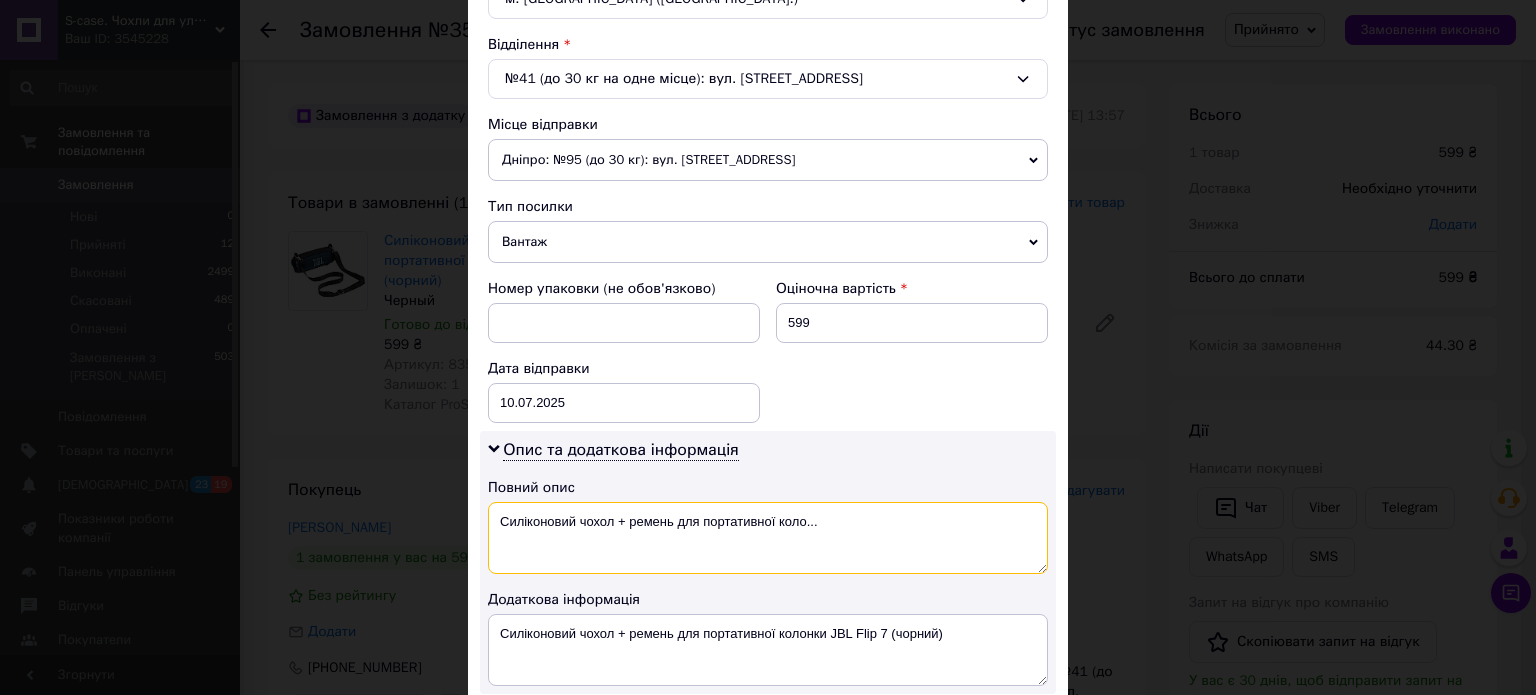 click on "Силіконовий чохол + ремень для портативної коло..." at bounding box center [768, 538] 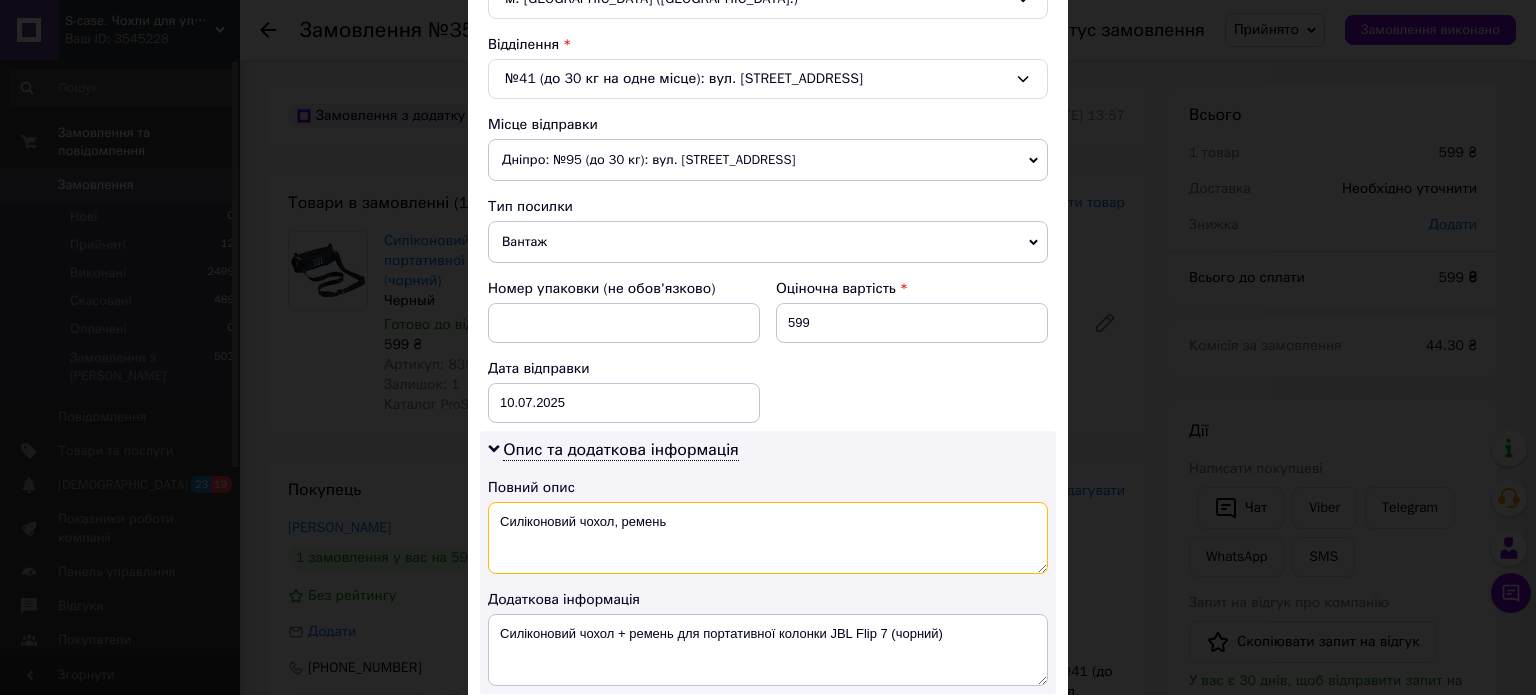 paste on "835-2Black" 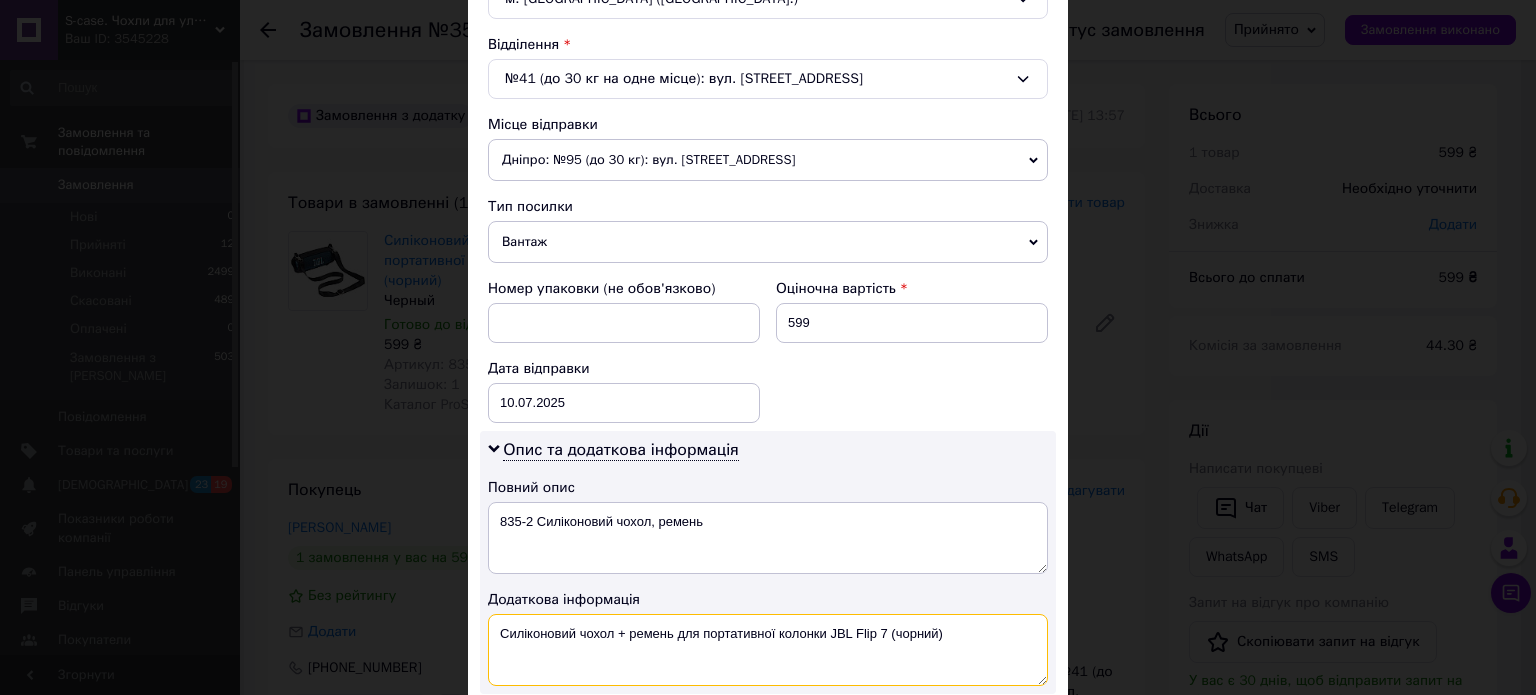 drag, startPoint x: 881, startPoint y: 631, endPoint x: 828, endPoint y: 627, distance: 53.15073 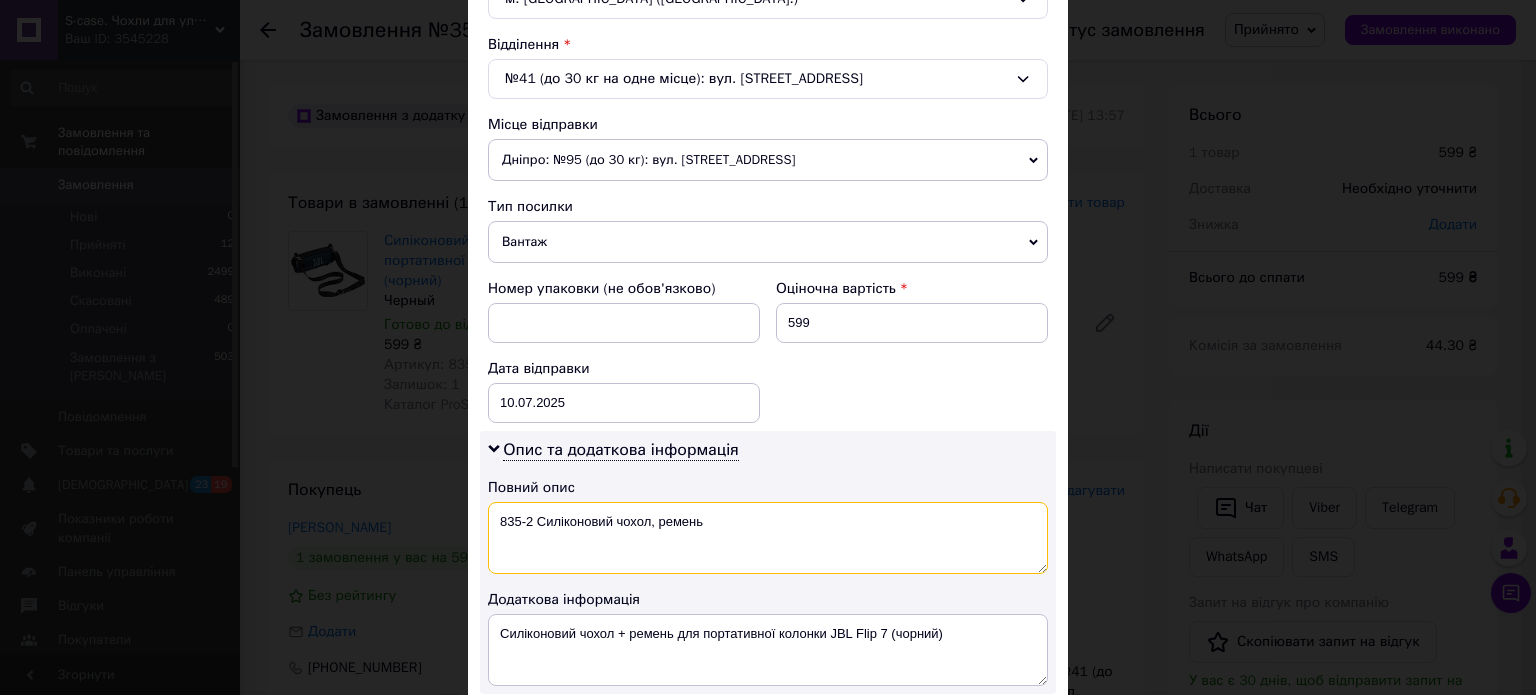 click on "835-2 Силіконовий чохол, ремень" at bounding box center [768, 538] 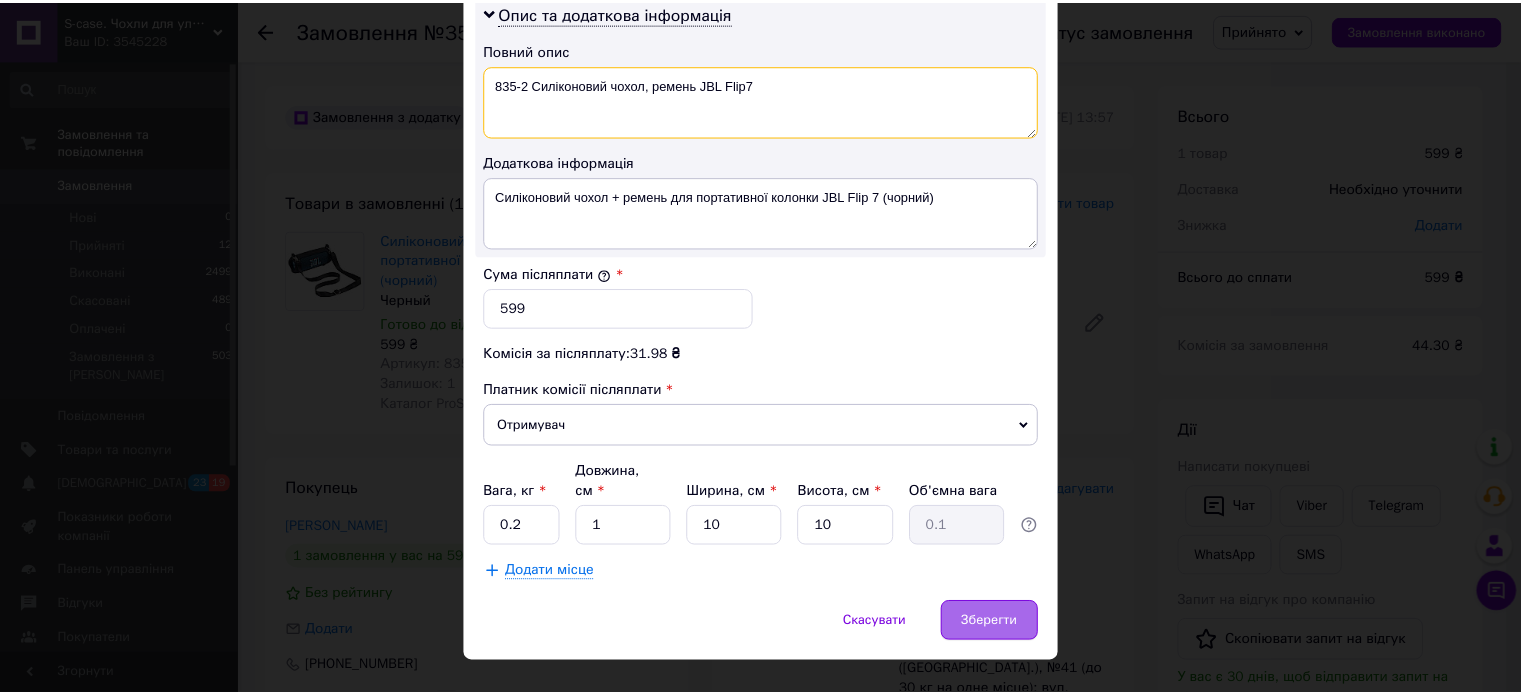 scroll, scrollTop: 1048, scrollLeft: 0, axis: vertical 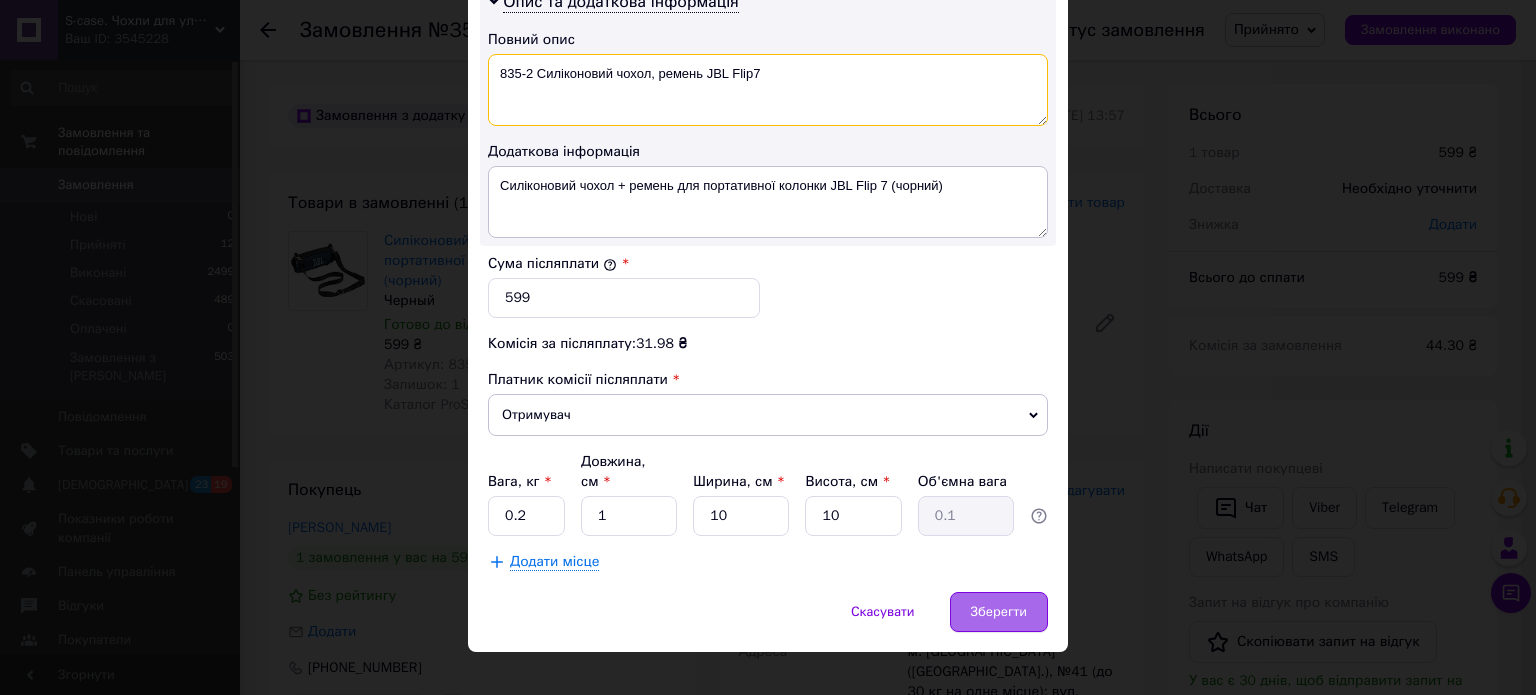 type on "835-2 Силіконовий чохол, ремень JBL Flip7" 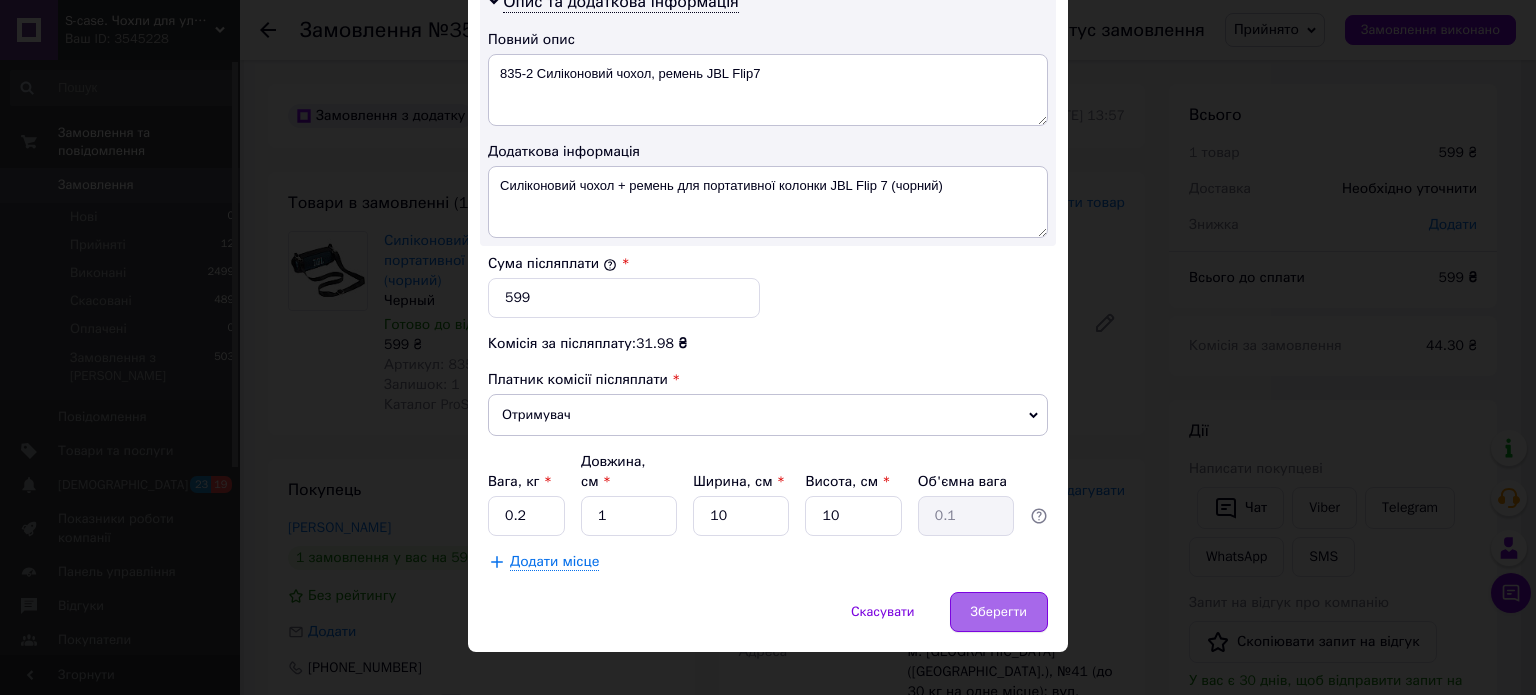 click on "Зберегти" at bounding box center [999, 612] 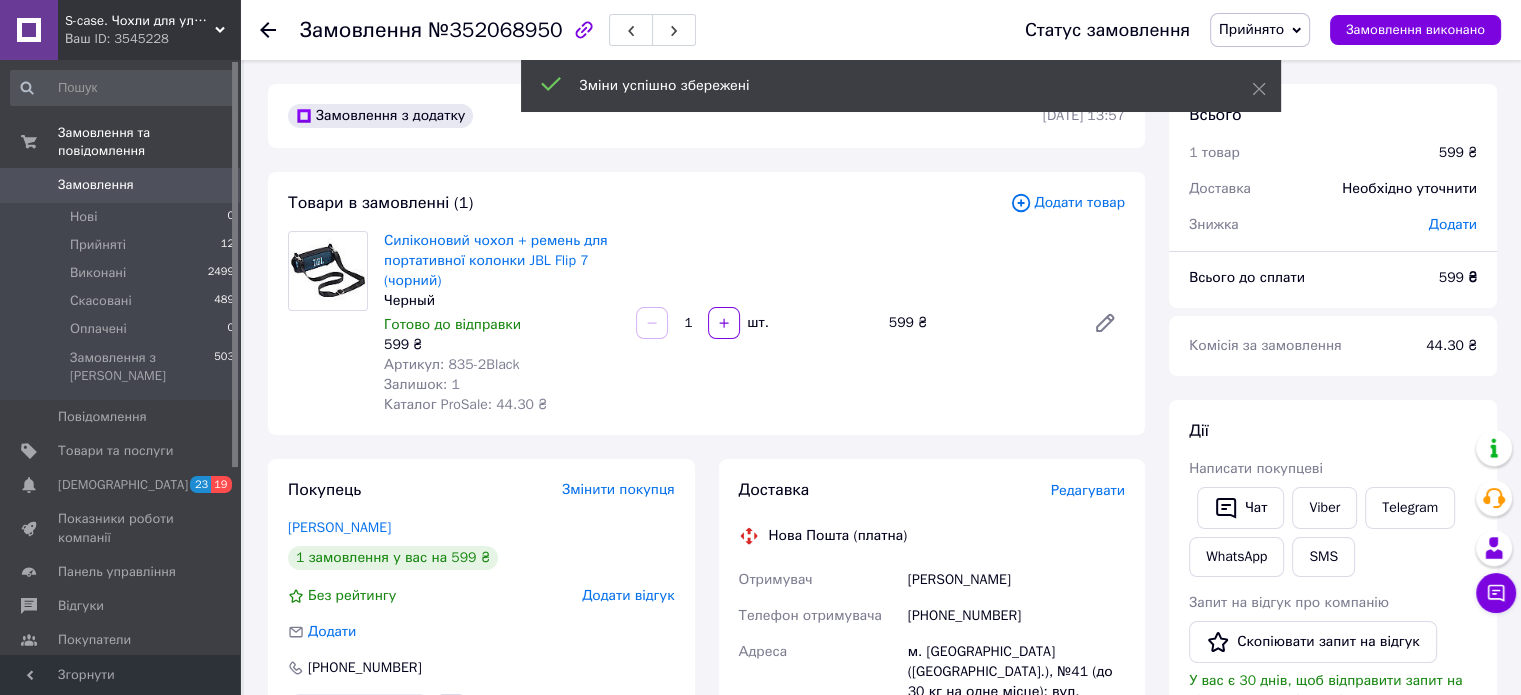click on "Додати" at bounding box center [1453, 224] 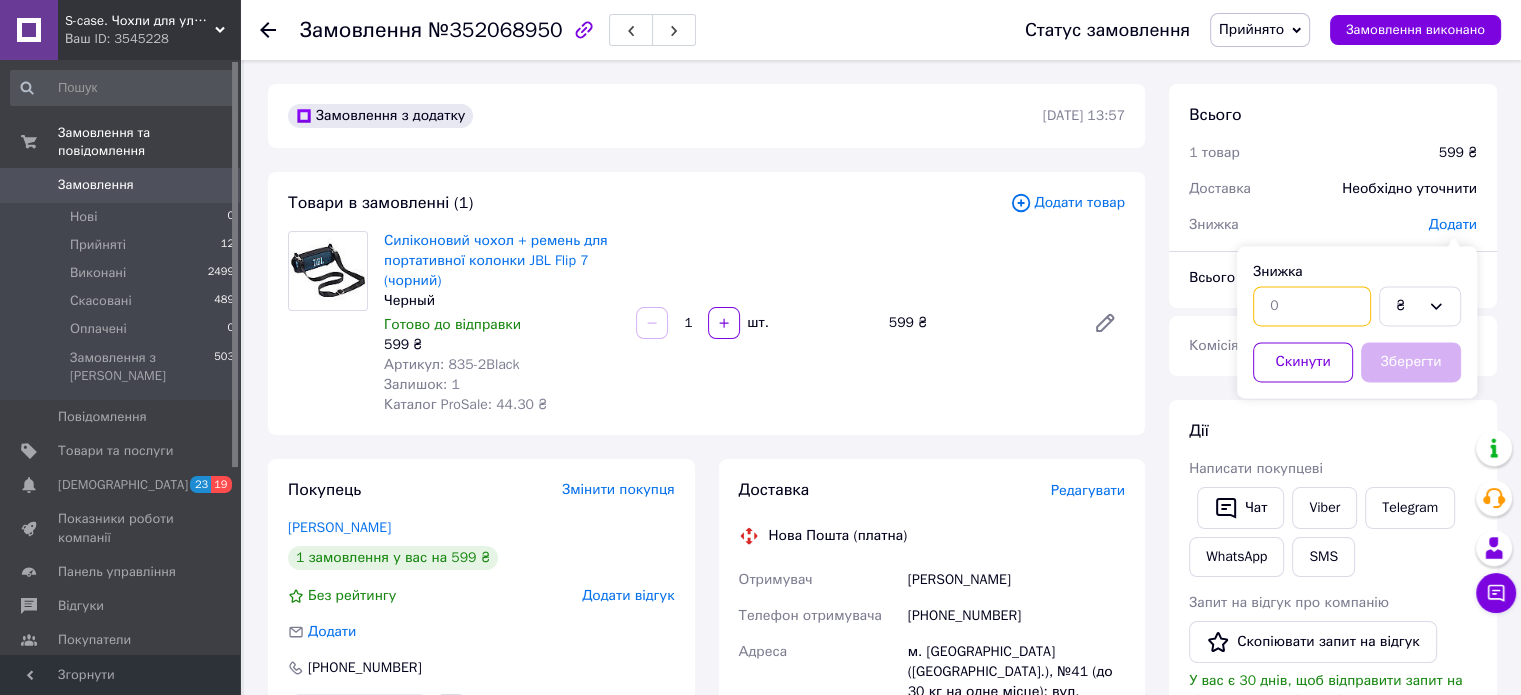 click at bounding box center [1312, 306] 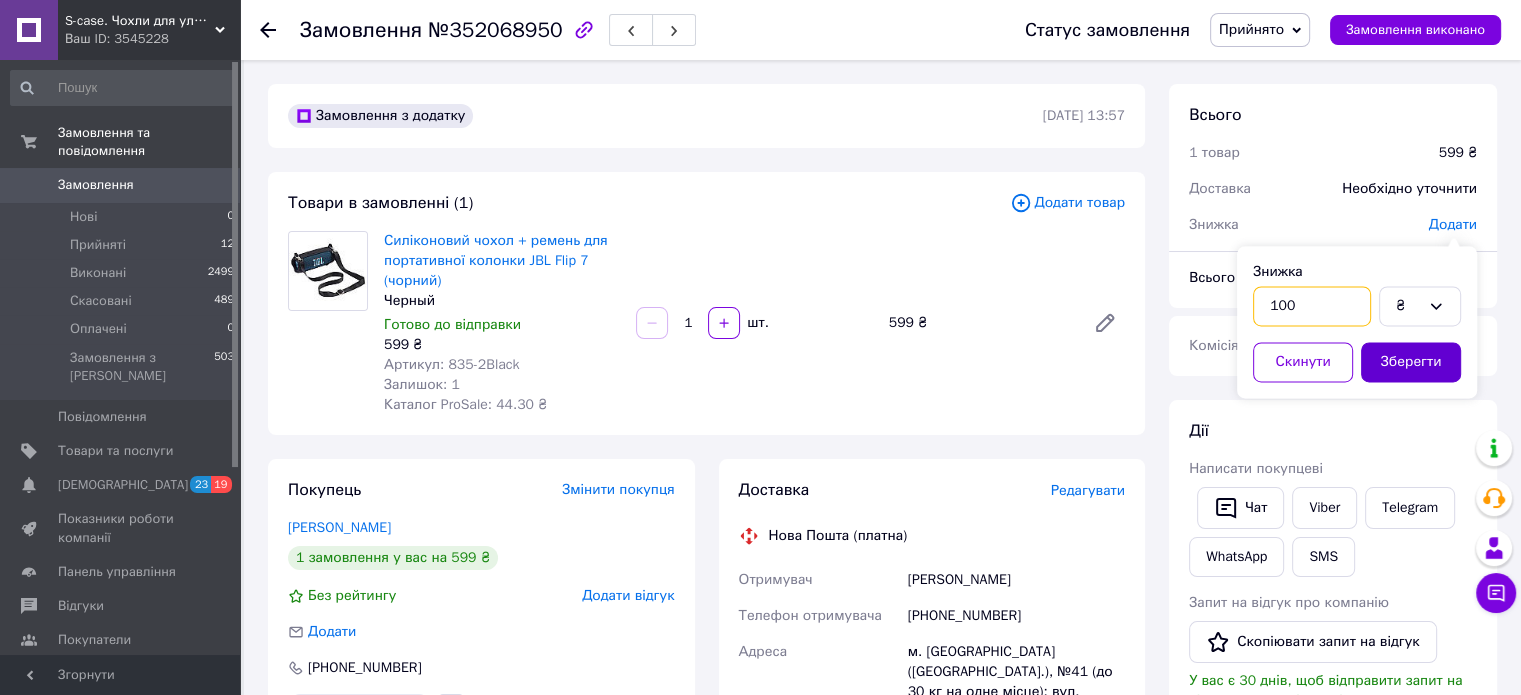 type on "100" 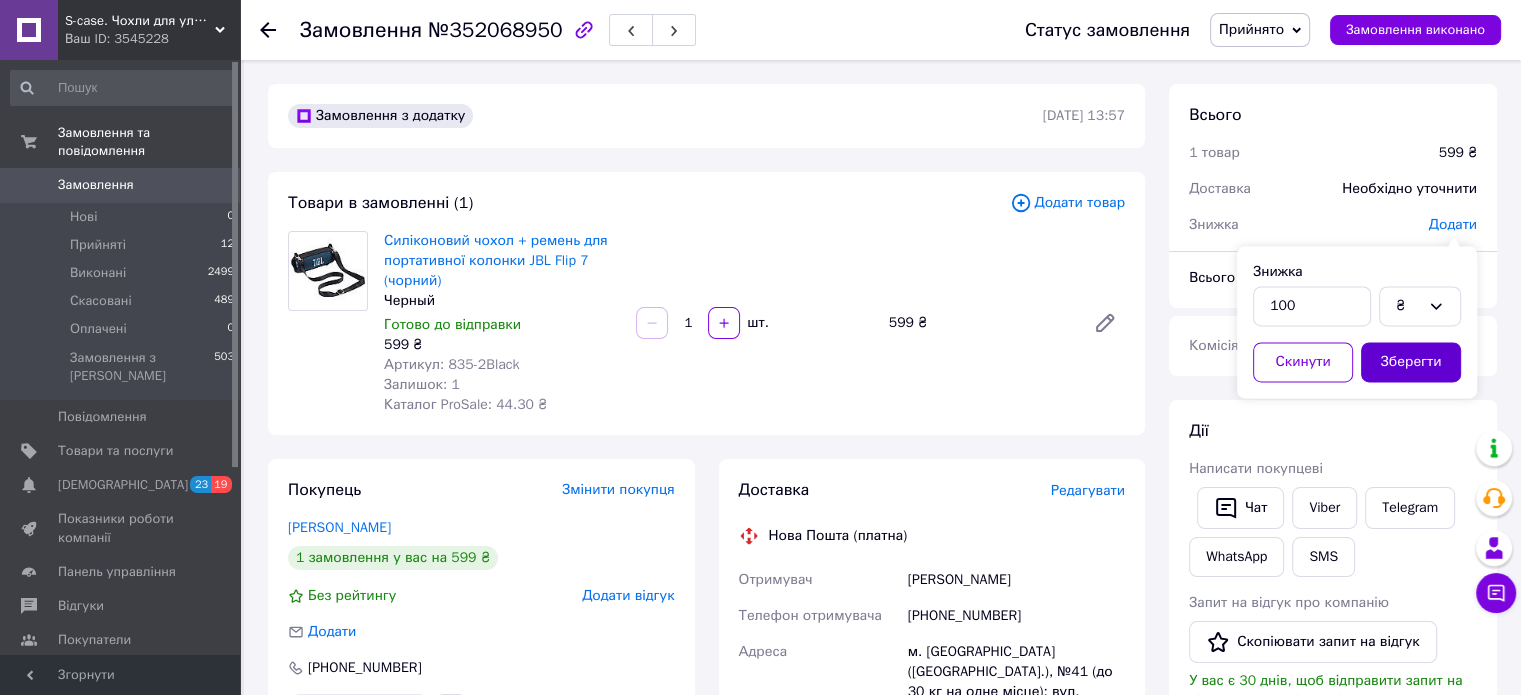 click on "Зберегти" at bounding box center (1411, 362) 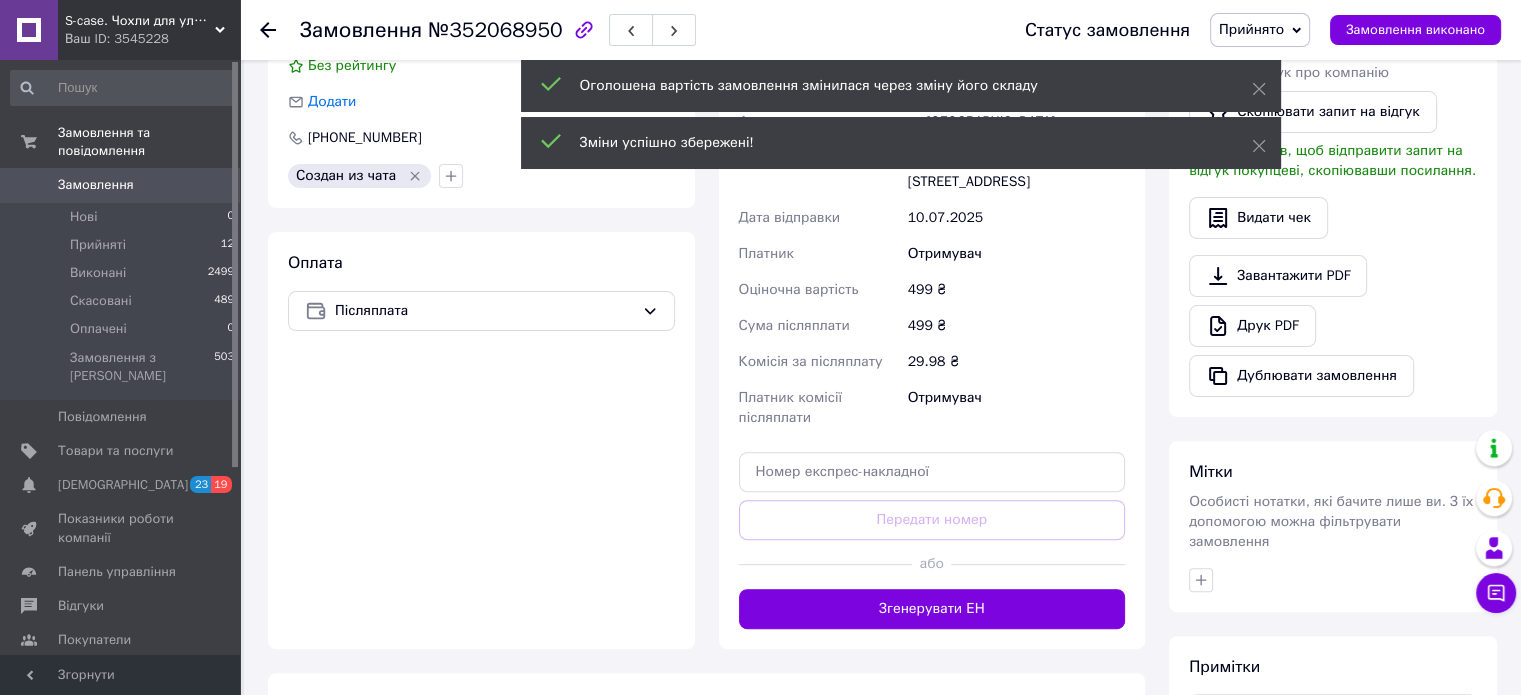 scroll, scrollTop: 700, scrollLeft: 0, axis: vertical 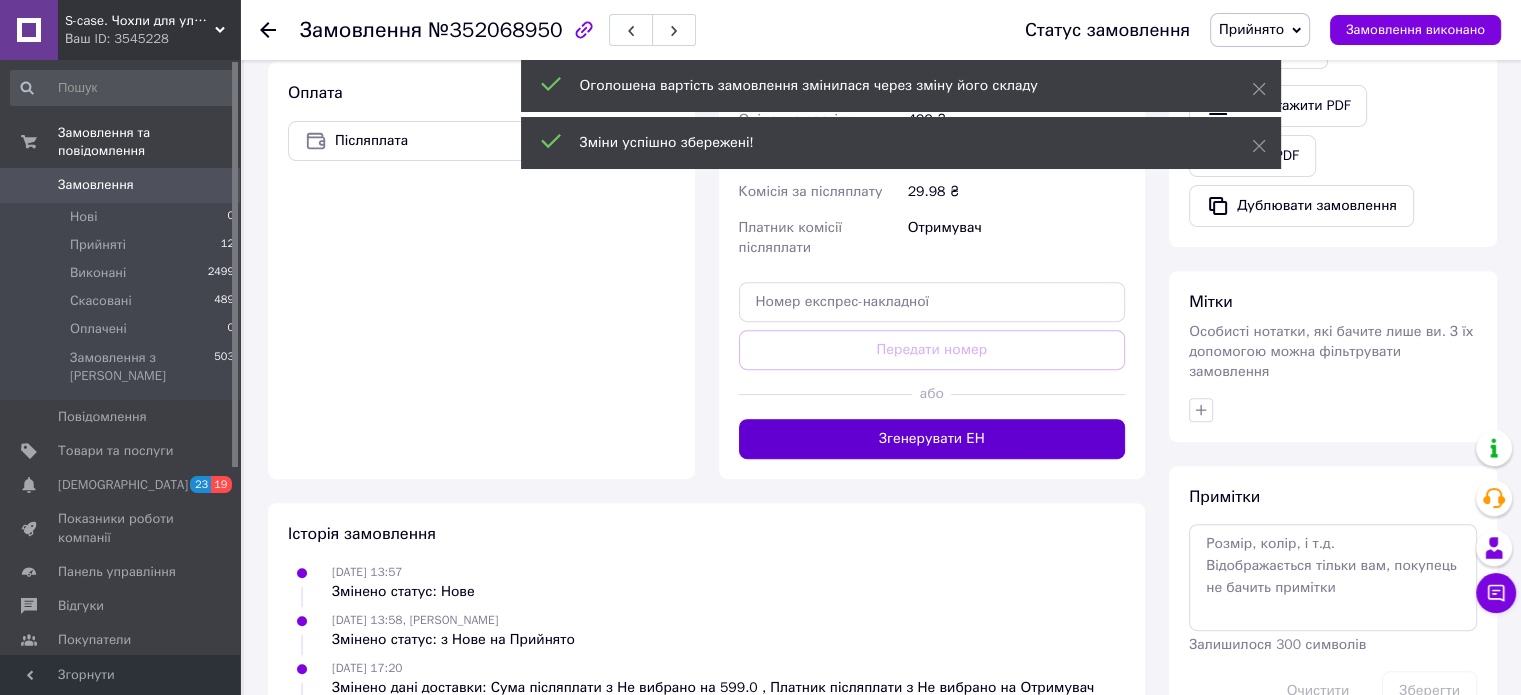 click on "Згенерувати ЕН" at bounding box center (932, 439) 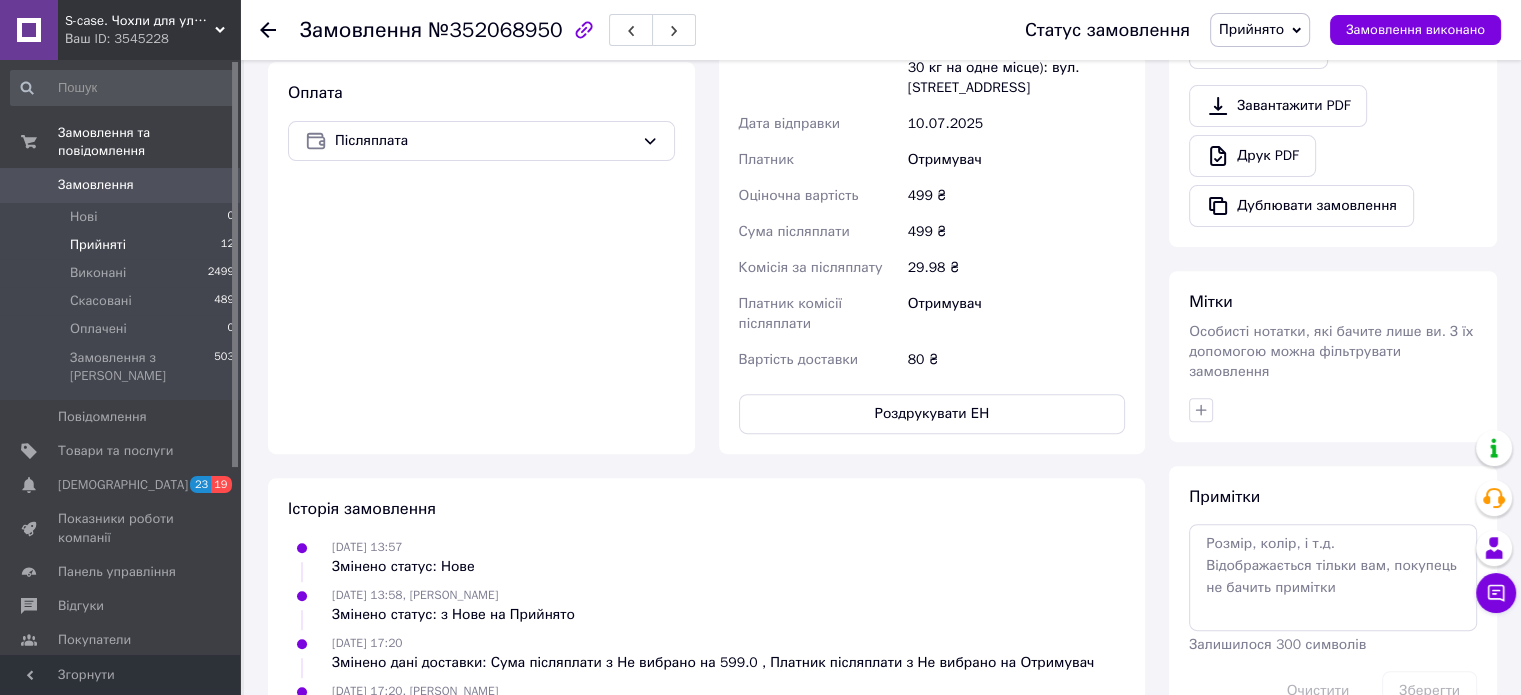 click on "Прийняті" at bounding box center [98, 245] 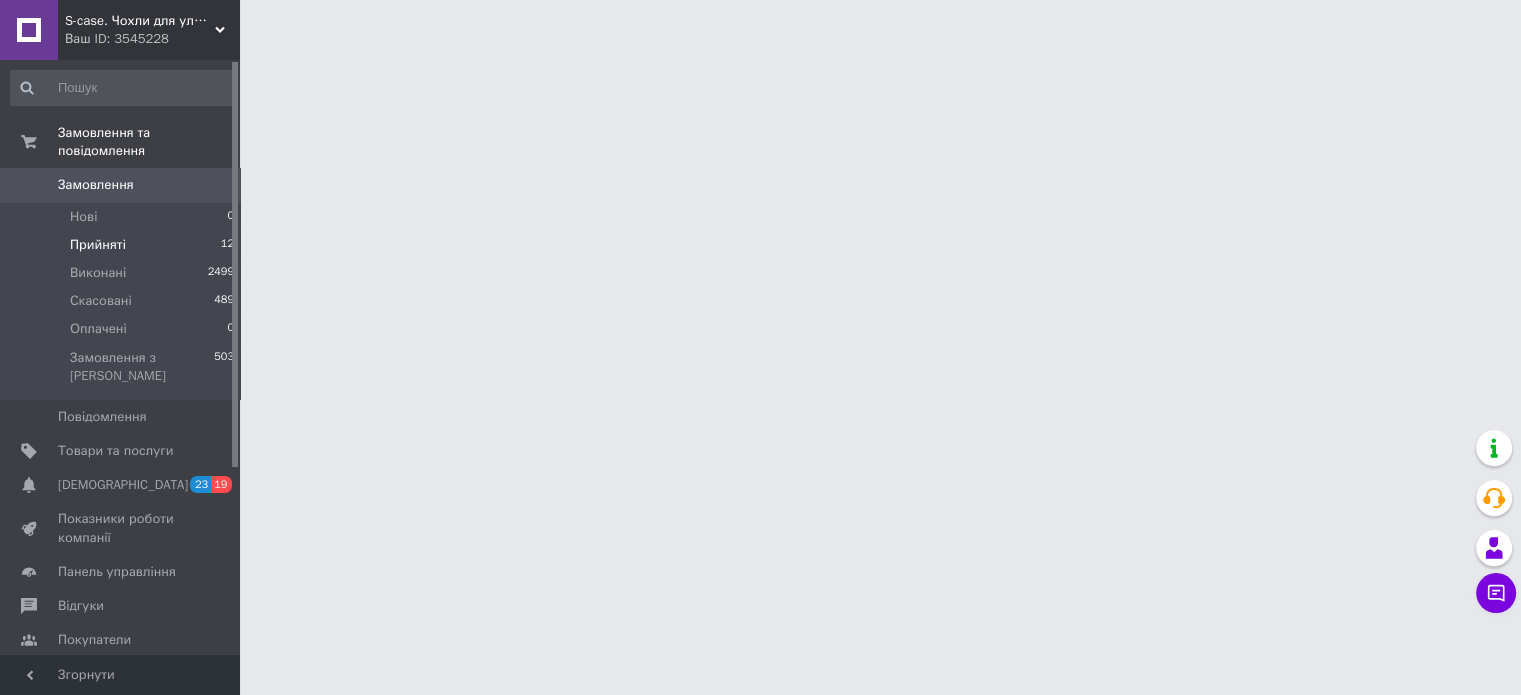 scroll, scrollTop: 0, scrollLeft: 0, axis: both 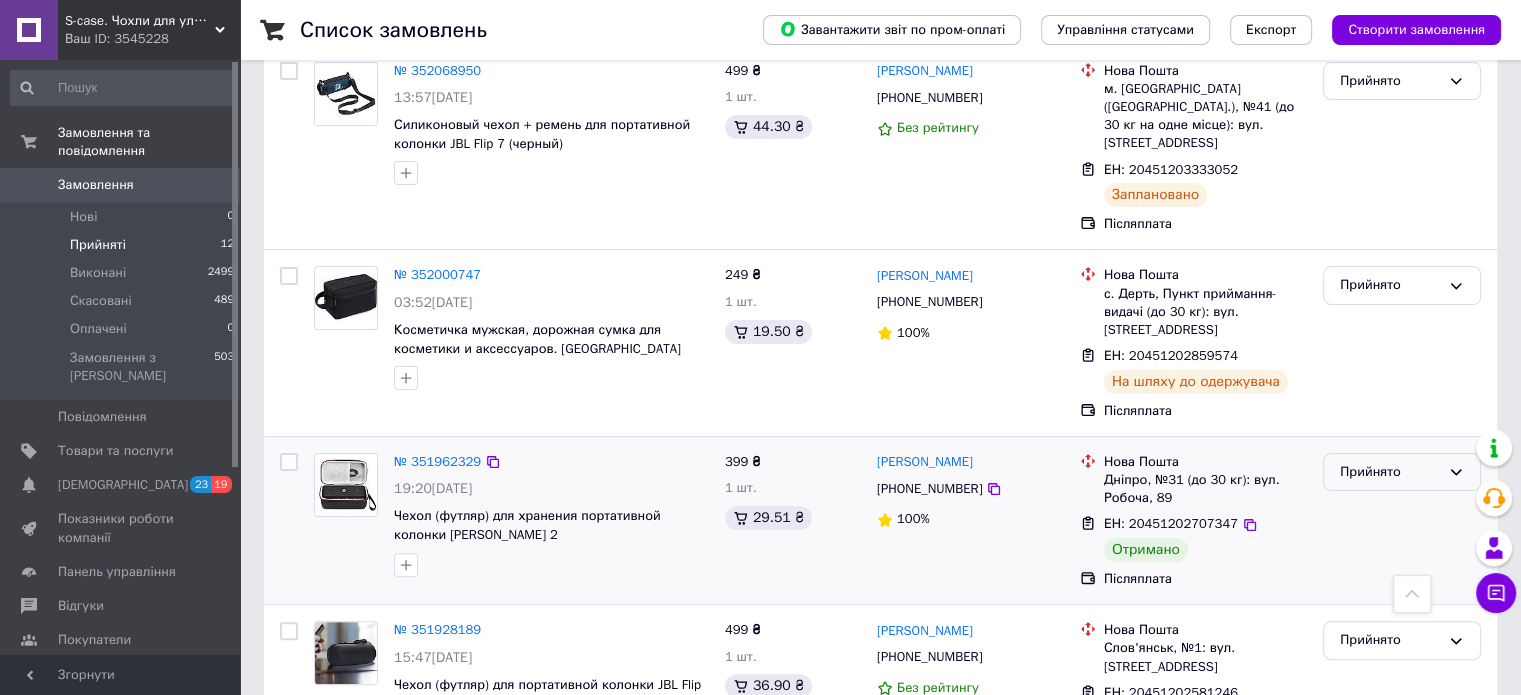 click on "Прийнято" at bounding box center [1390, 472] 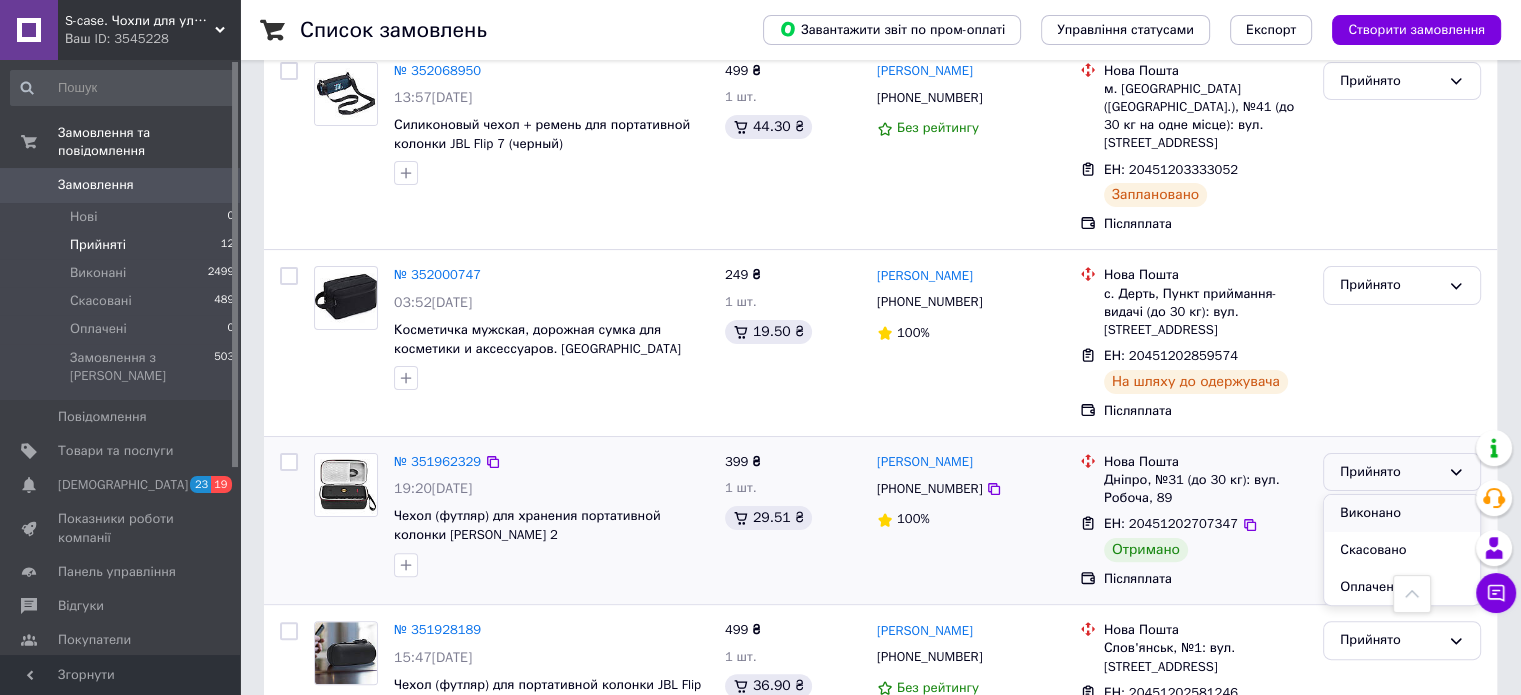 click on "Виконано" at bounding box center (1402, 513) 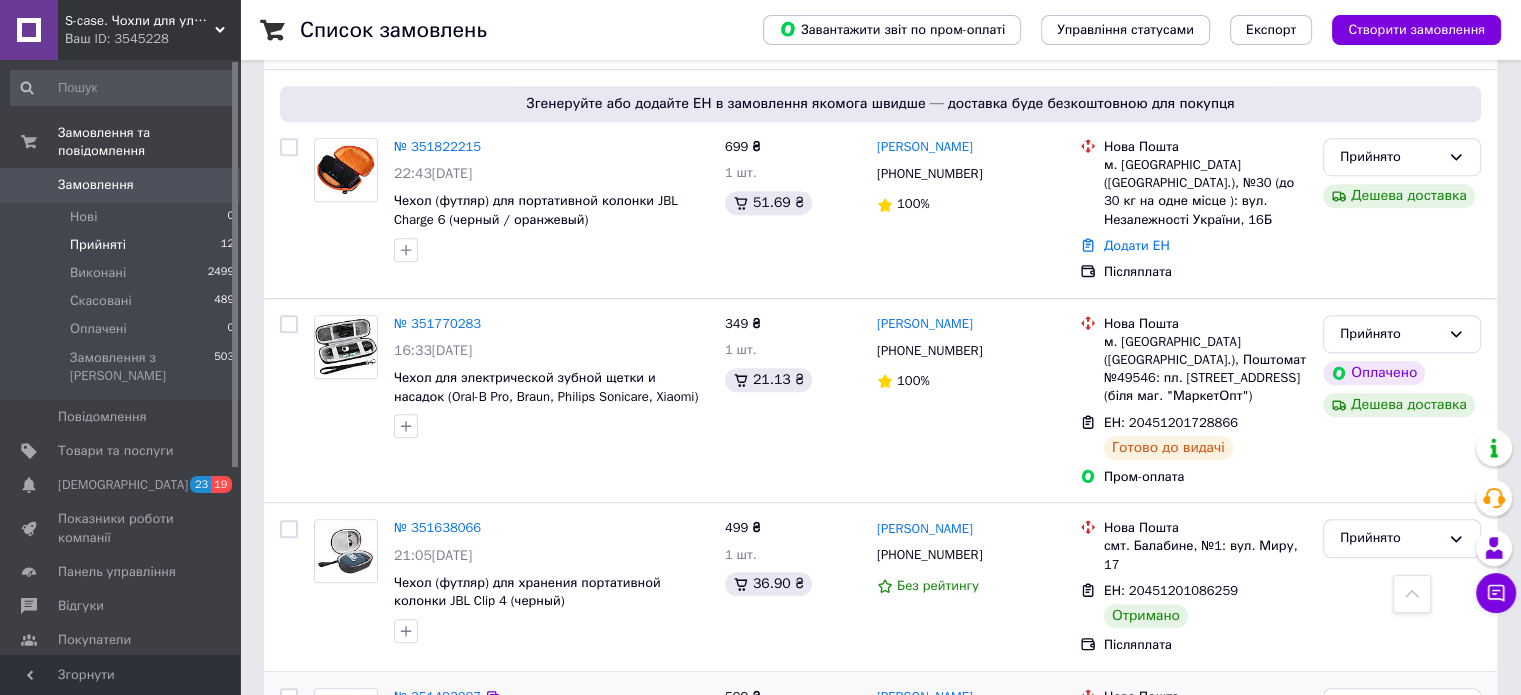scroll, scrollTop: 1300, scrollLeft: 0, axis: vertical 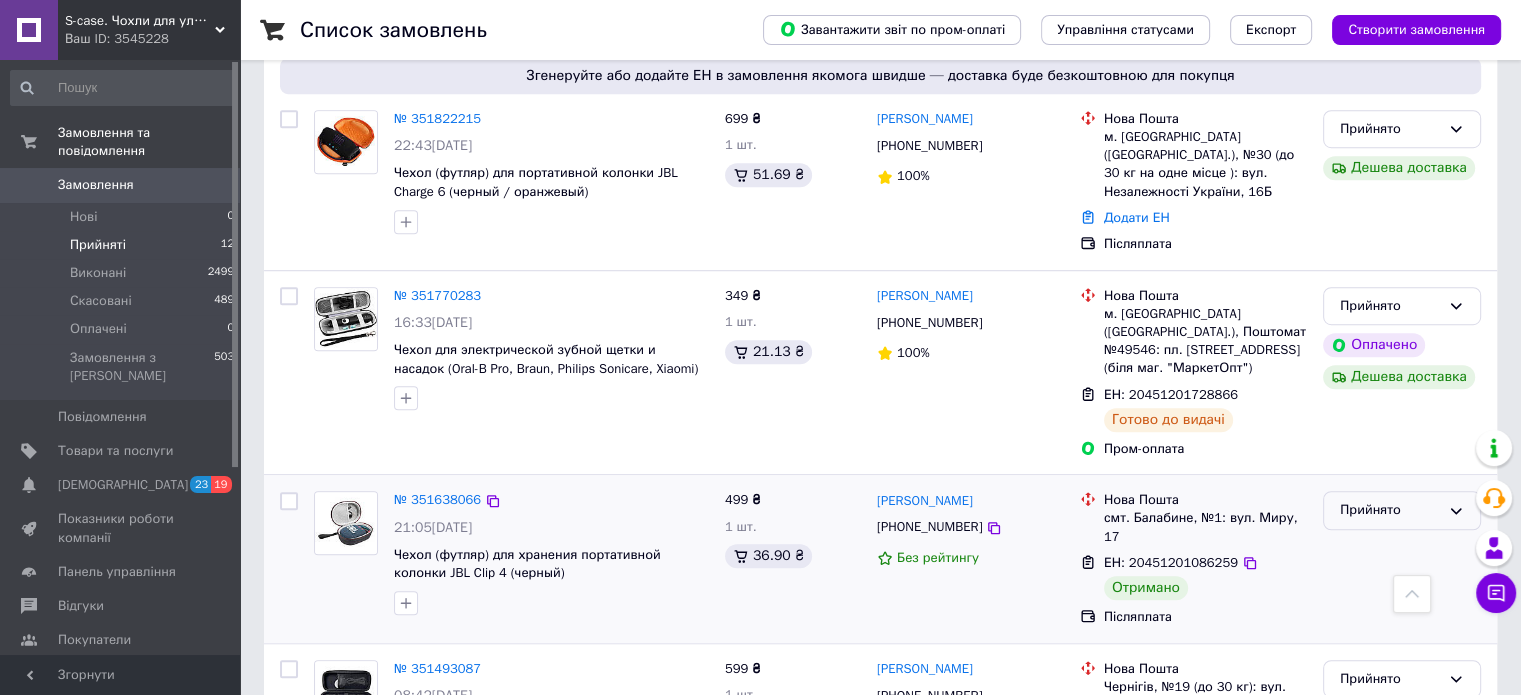 click on "Прийнято" at bounding box center (1390, 510) 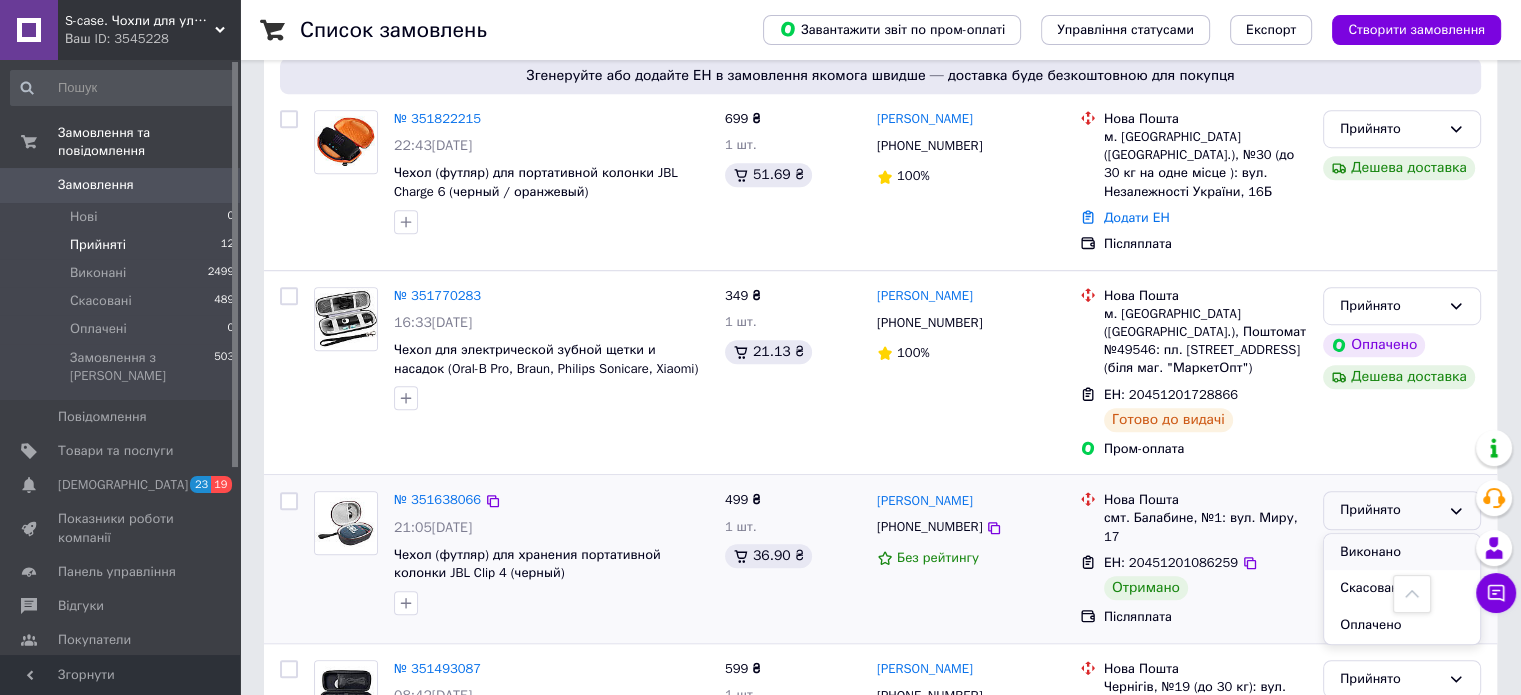 click on "Виконано" at bounding box center [1402, 552] 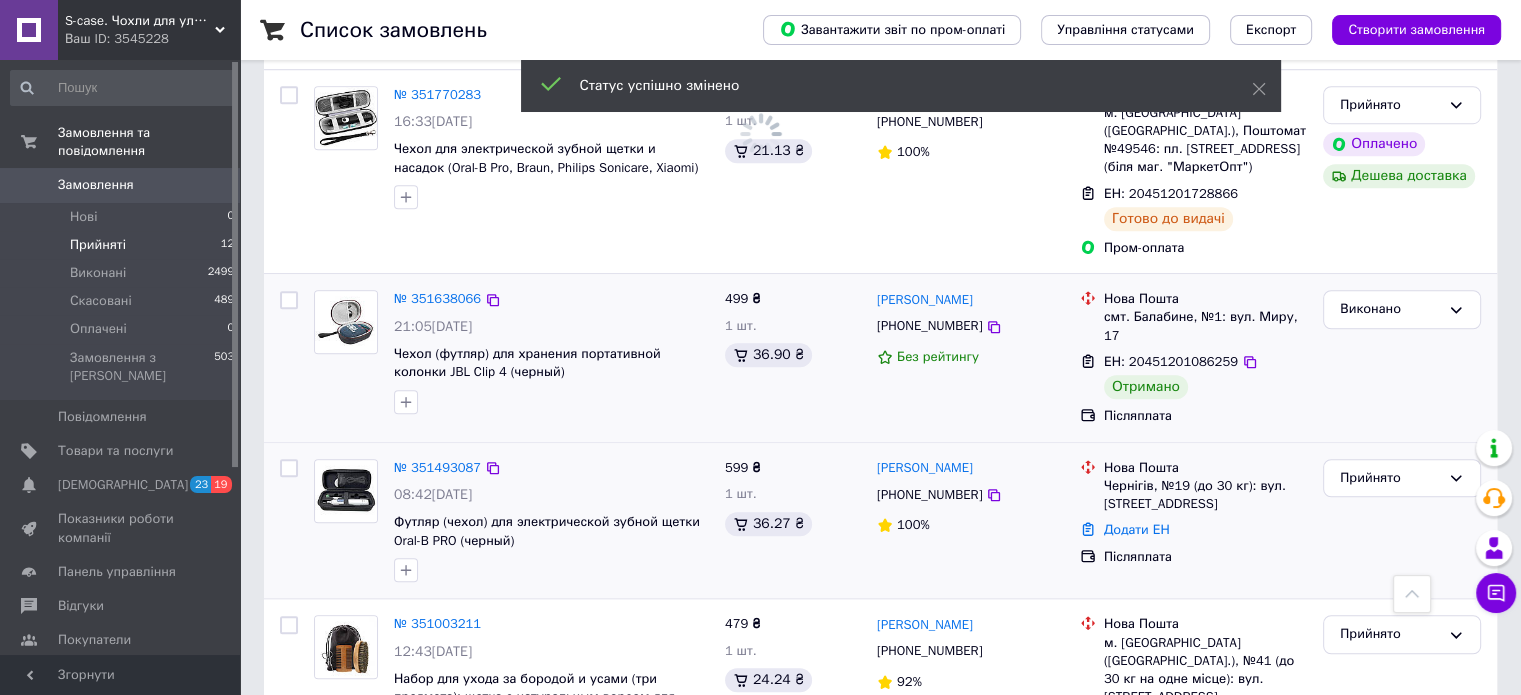 scroll, scrollTop: 1600, scrollLeft: 0, axis: vertical 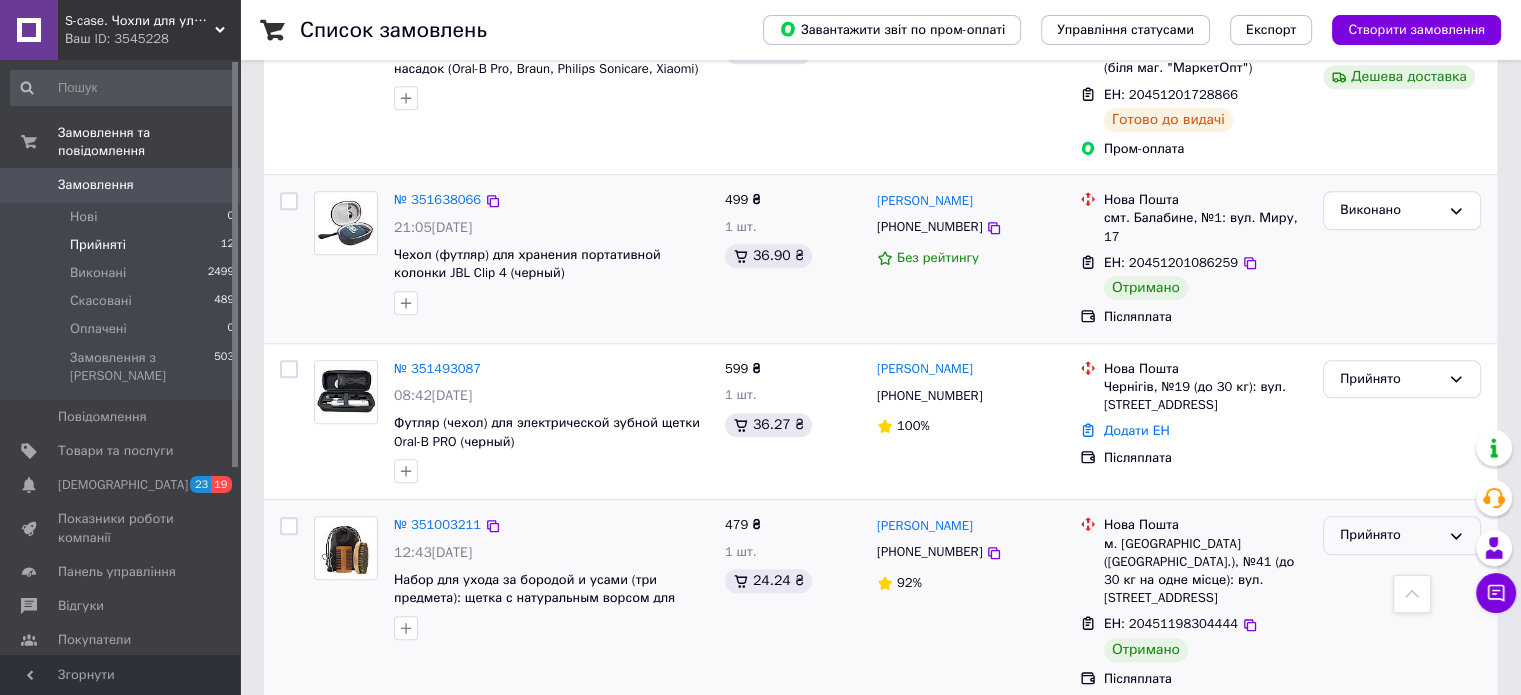 click on "Прийнято" at bounding box center (1390, 535) 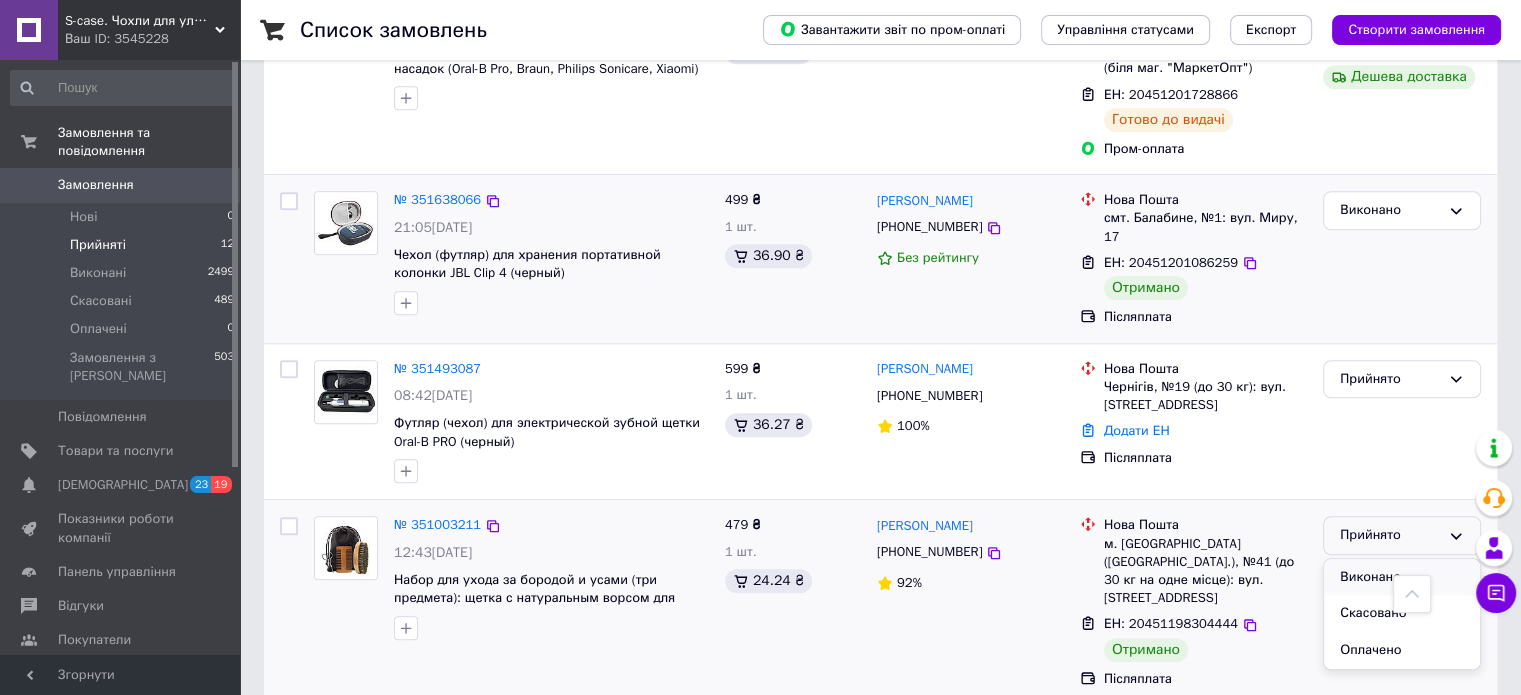 click on "Виконано" at bounding box center [1402, 577] 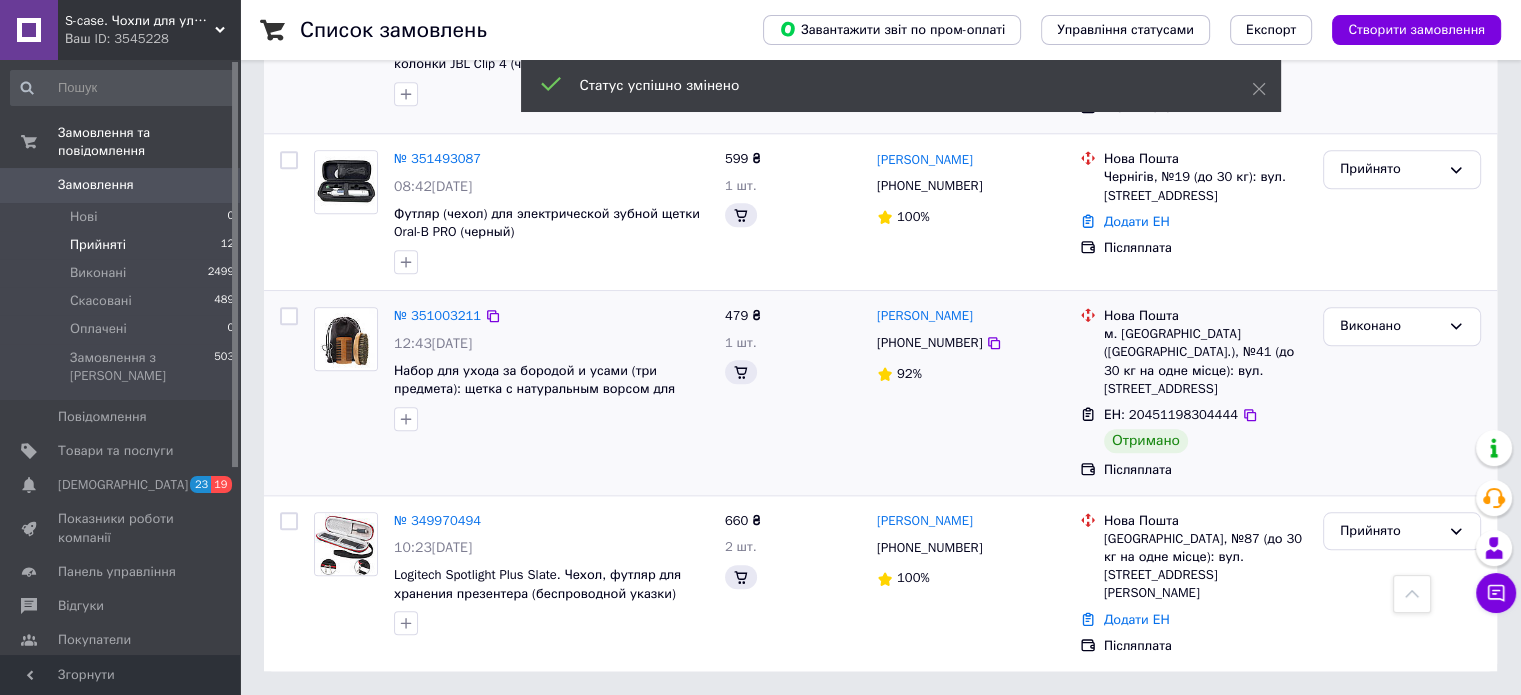 scroll, scrollTop: 1552, scrollLeft: 0, axis: vertical 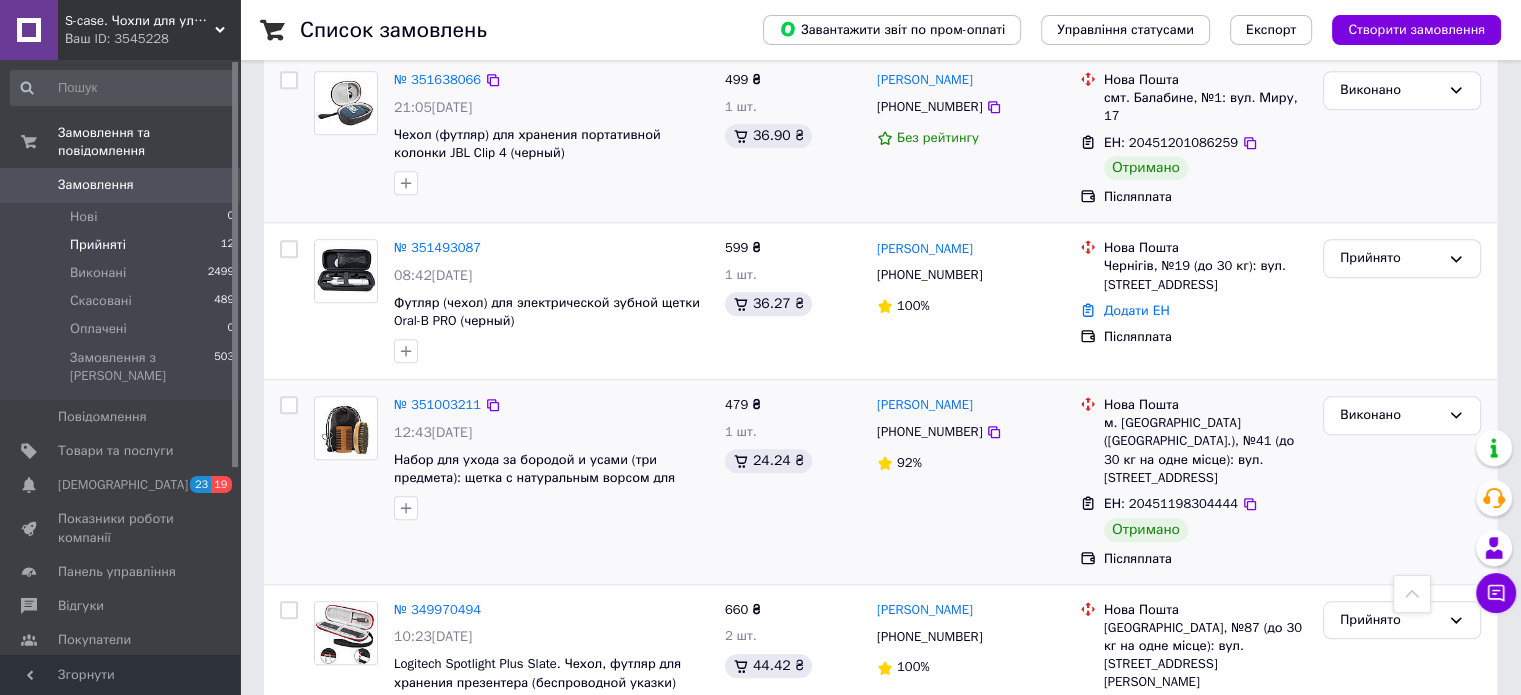 click on "Замовлення" at bounding box center (96, 185) 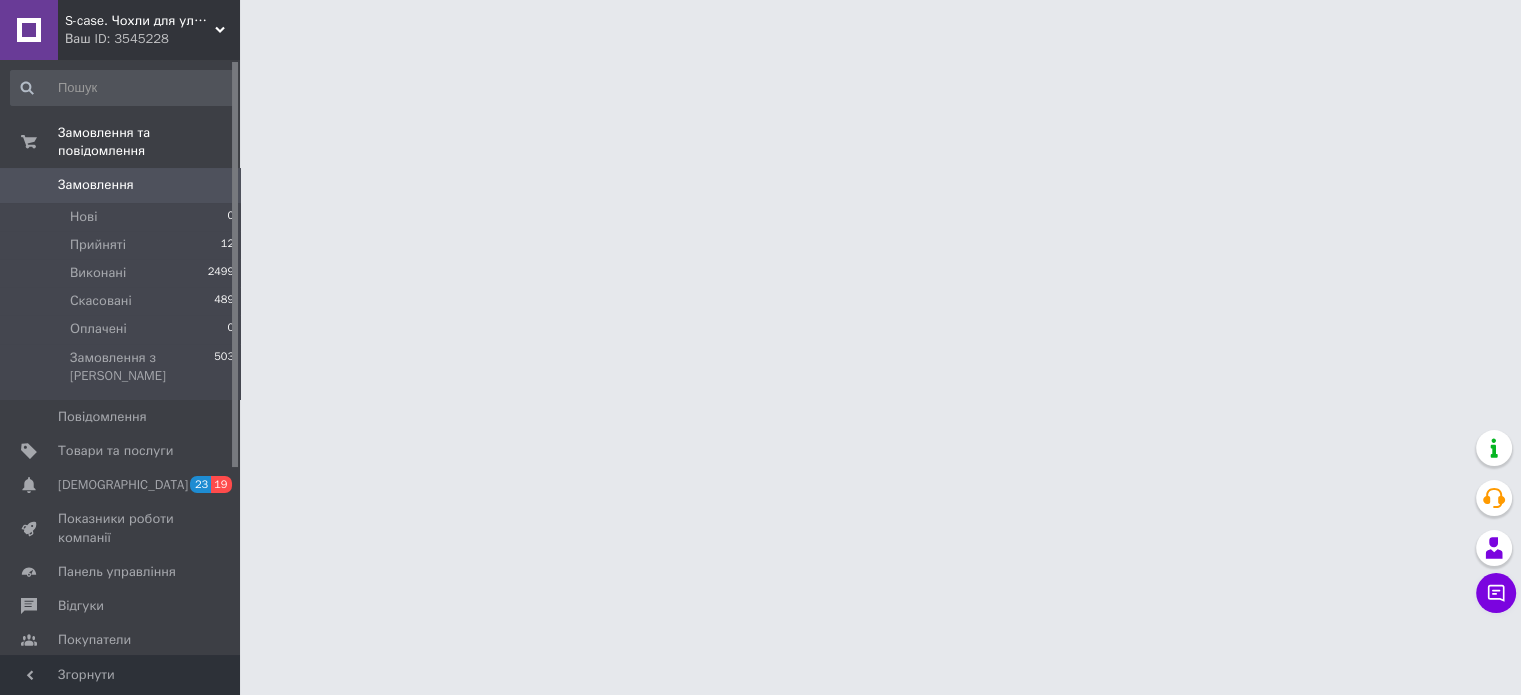 scroll, scrollTop: 0, scrollLeft: 0, axis: both 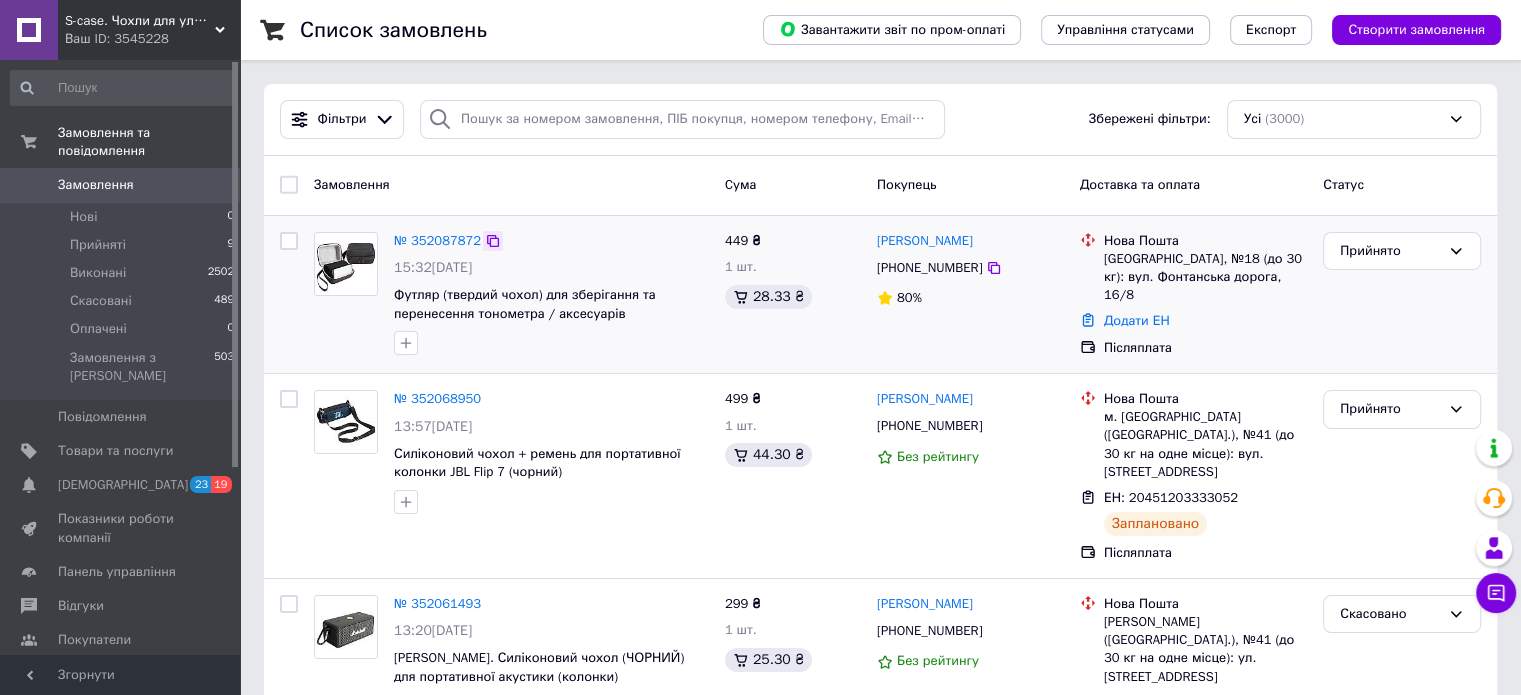 click 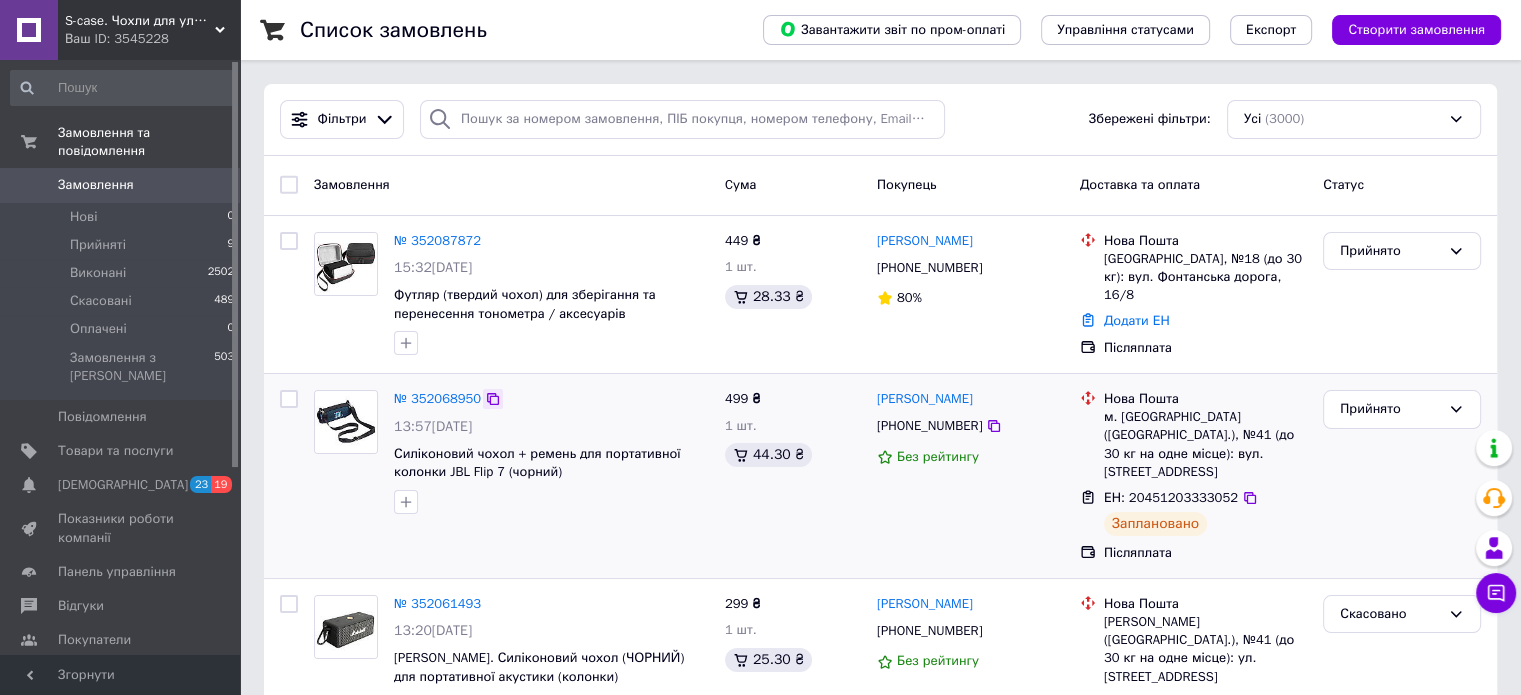click 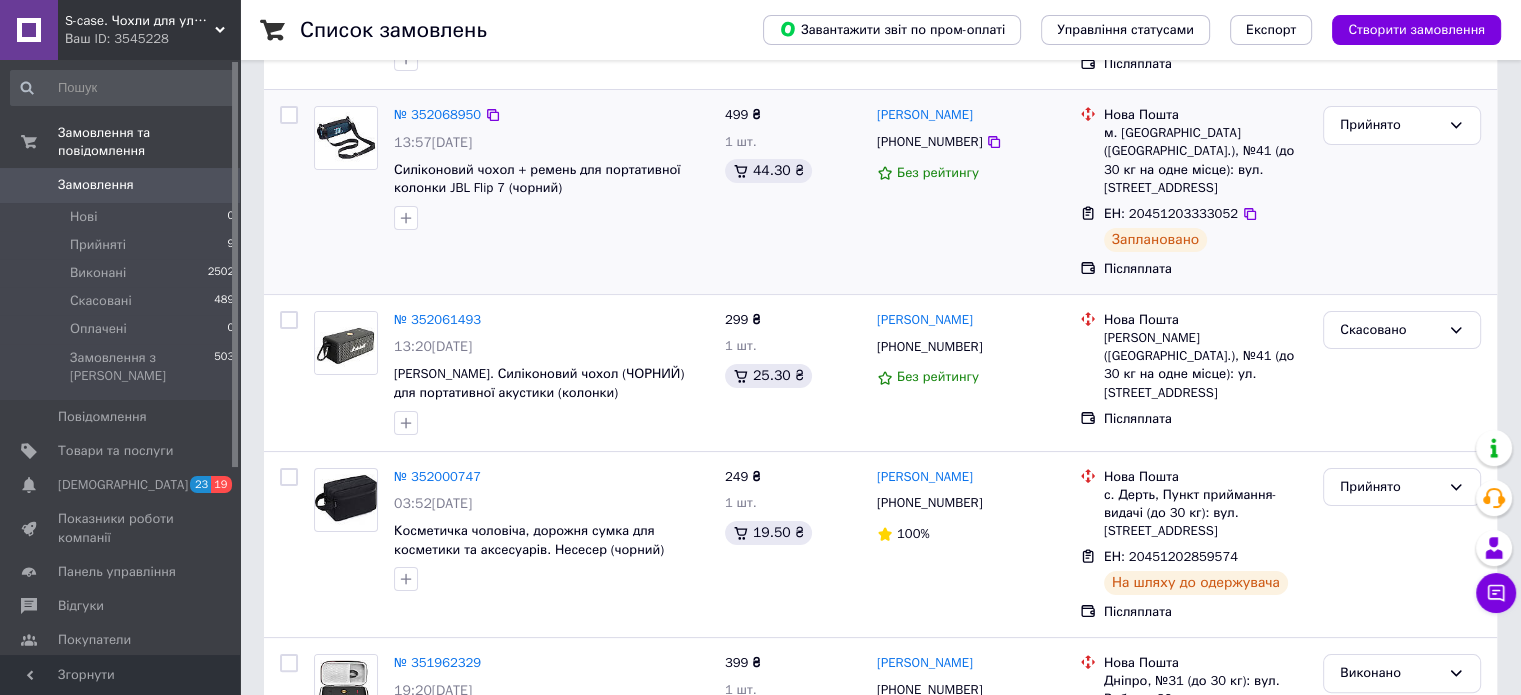 scroll, scrollTop: 300, scrollLeft: 0, axis: vertical 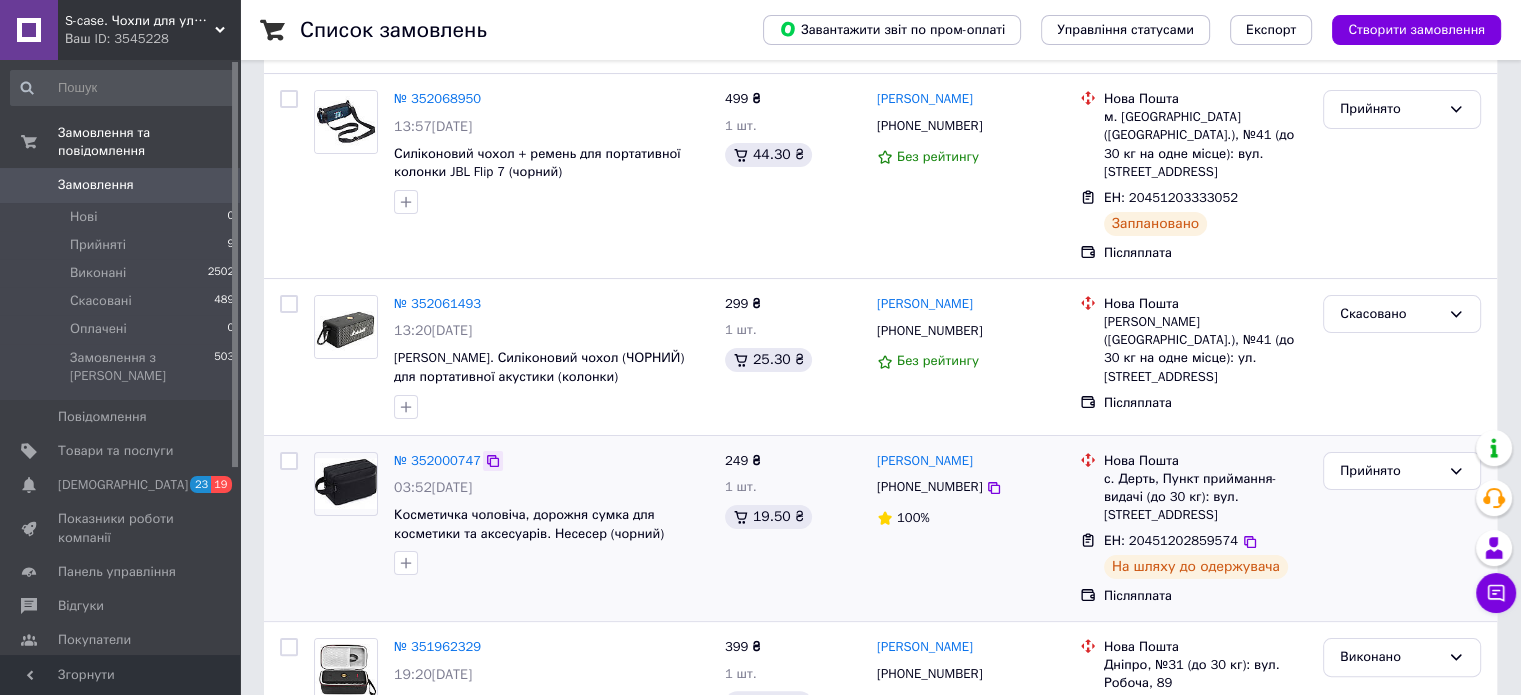 click 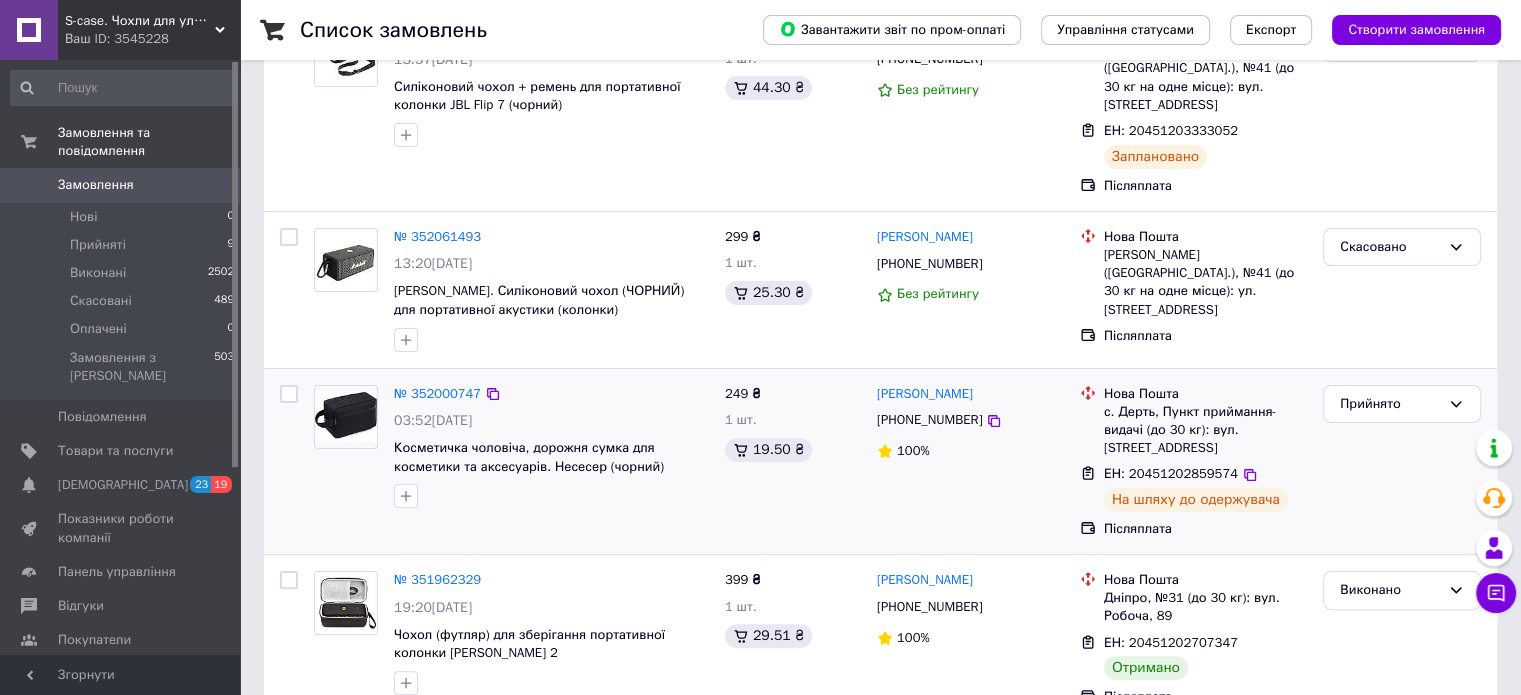 scroll, scrollTop: 400, scrollLeft: 0, axis: vertical 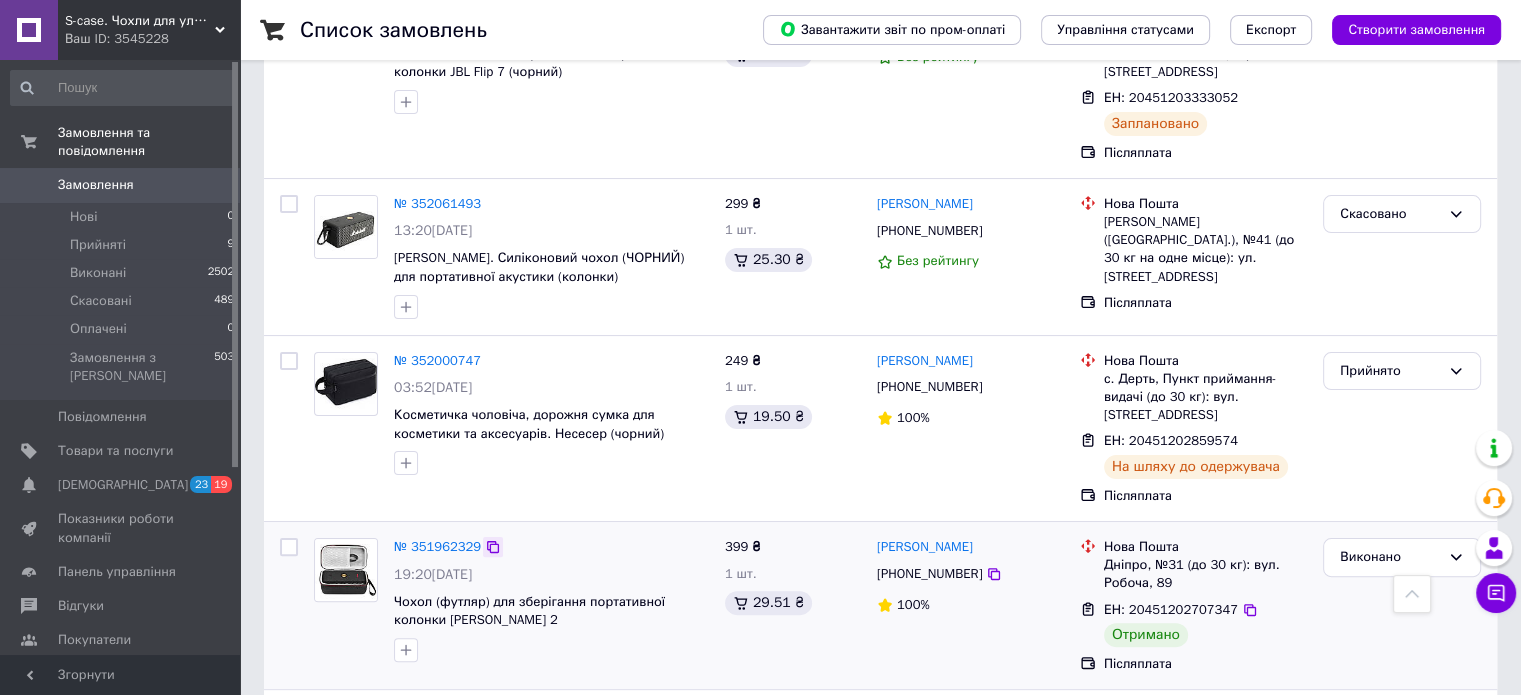 click 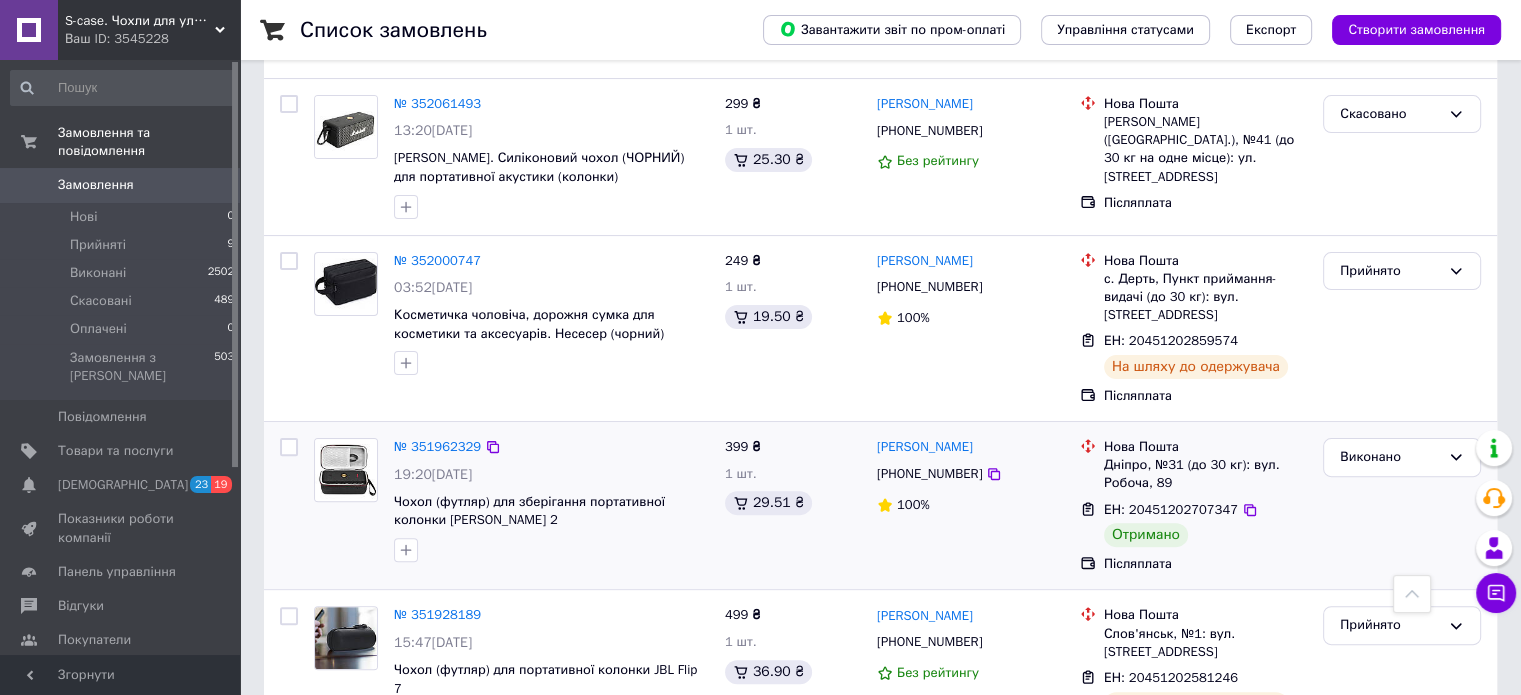 scroll, scrollTop: 600, scrollLeft: 0, axis: vertical 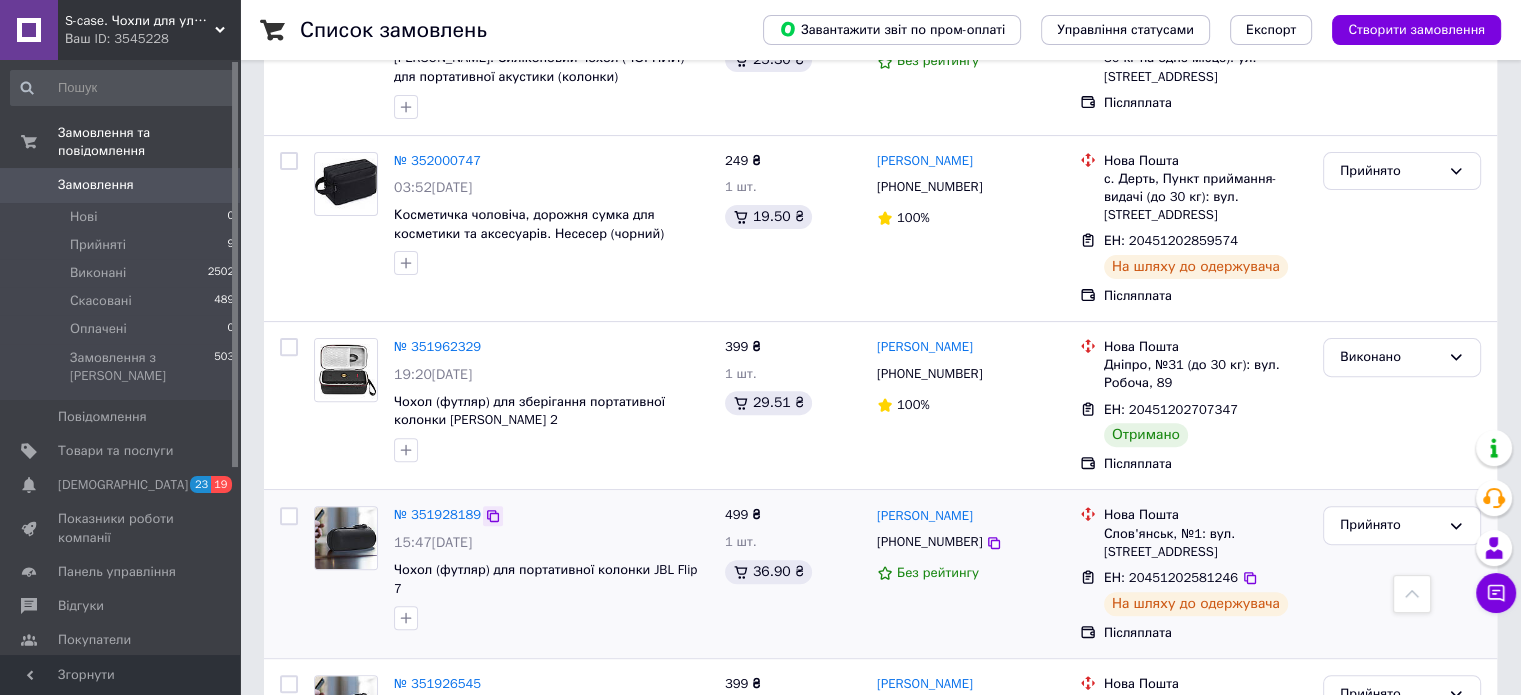 click 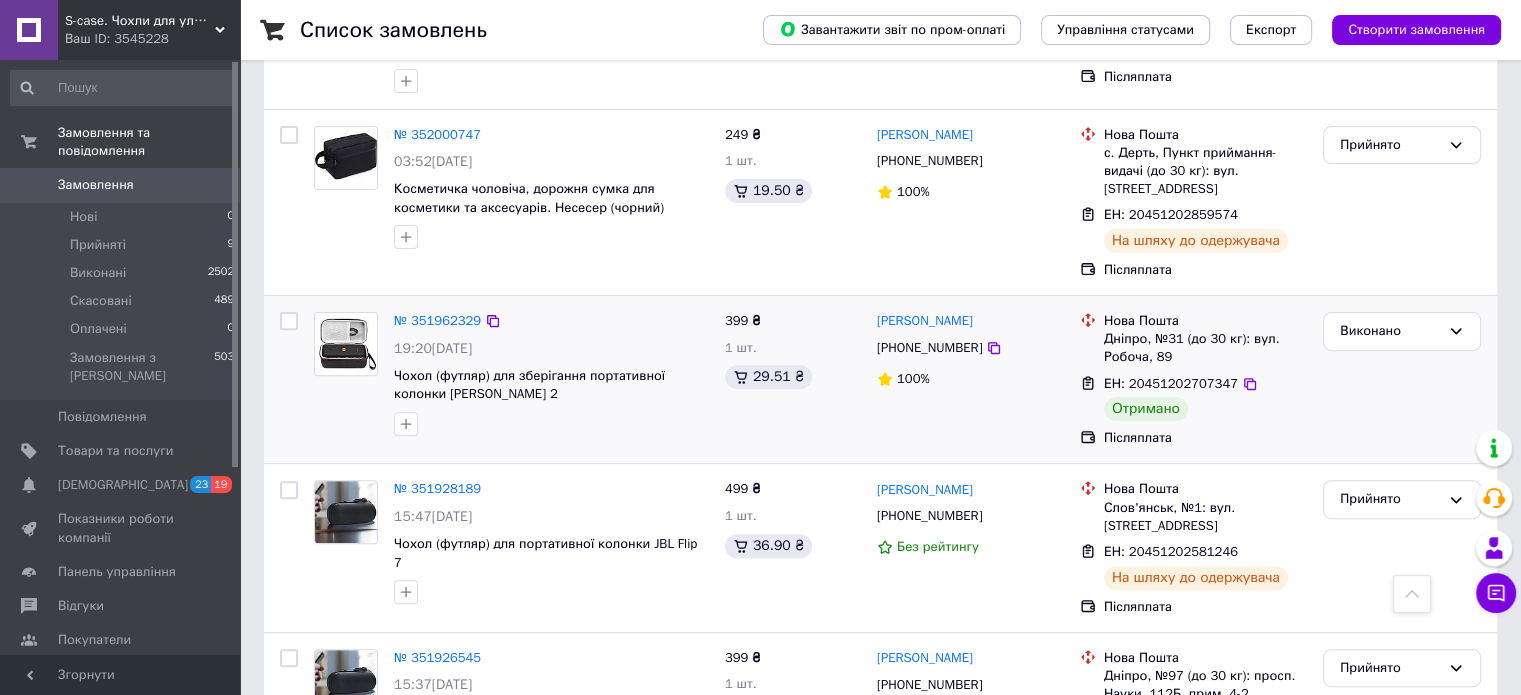 scroll, scrollTop: 700, scrollLeft: 0, axis: vertical 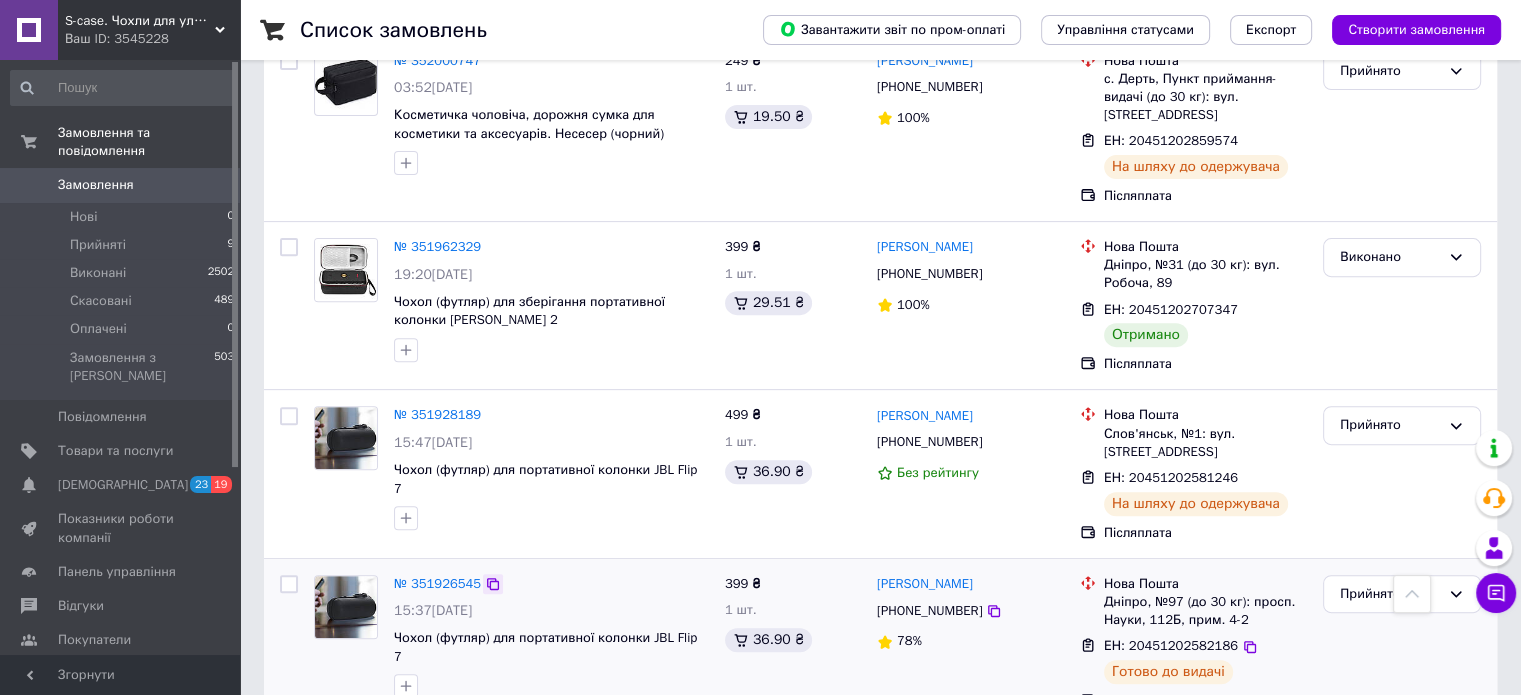 click 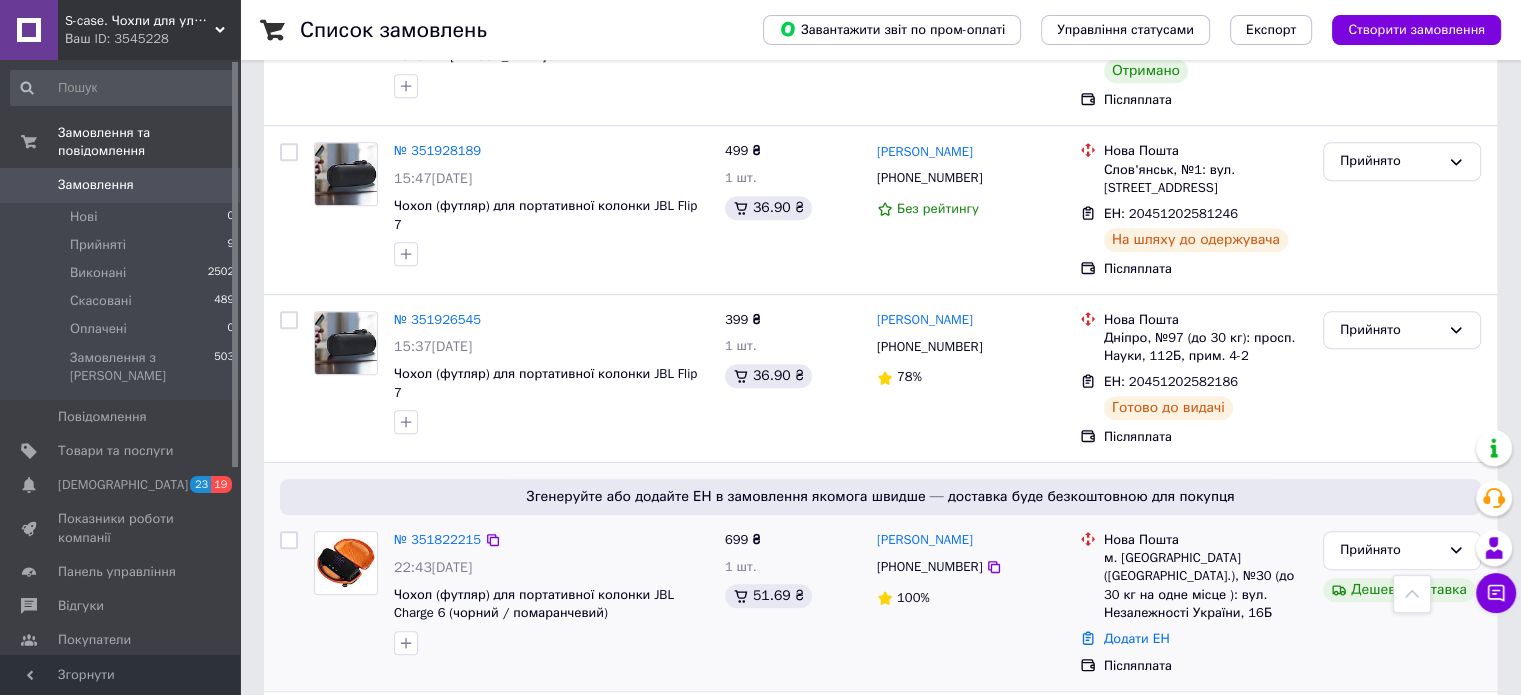 scroll, scrollTop: 1000, scrollLeft: 0, axis: vertical 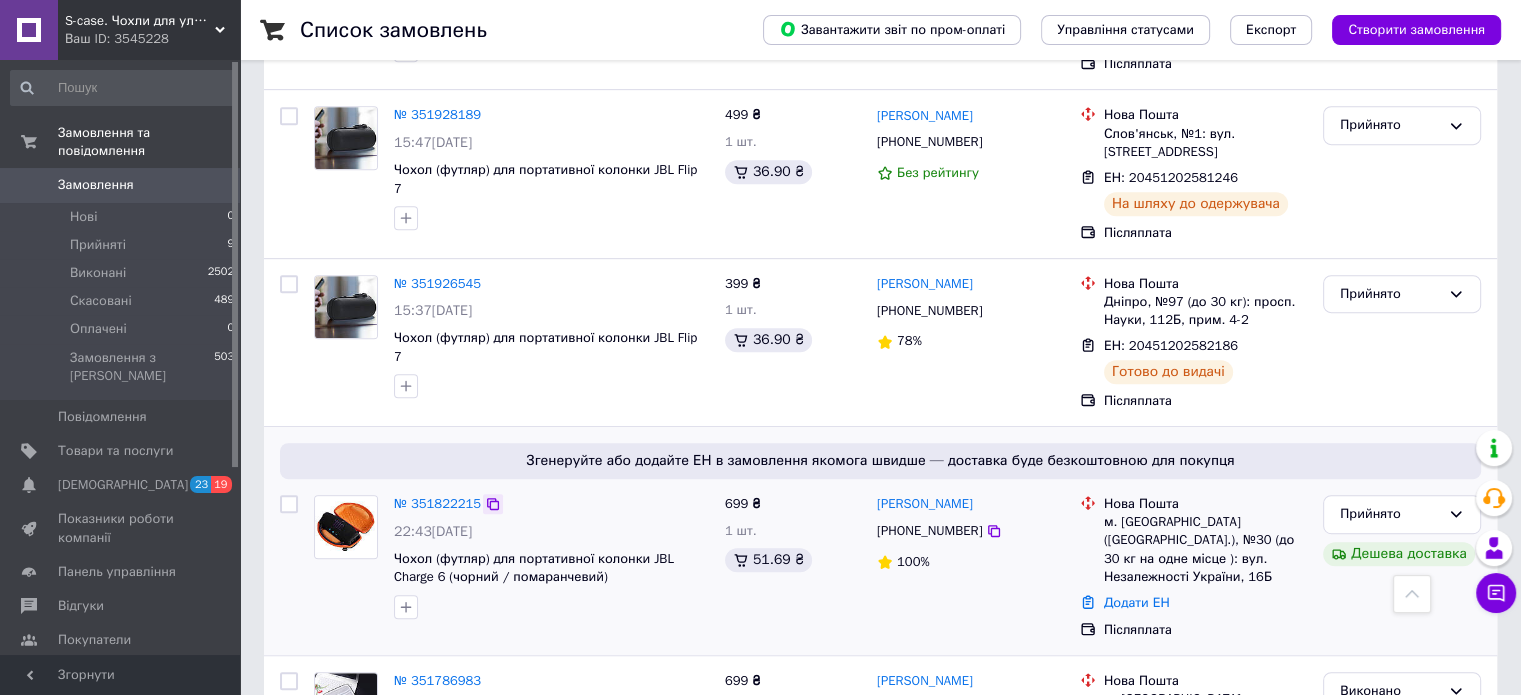 click 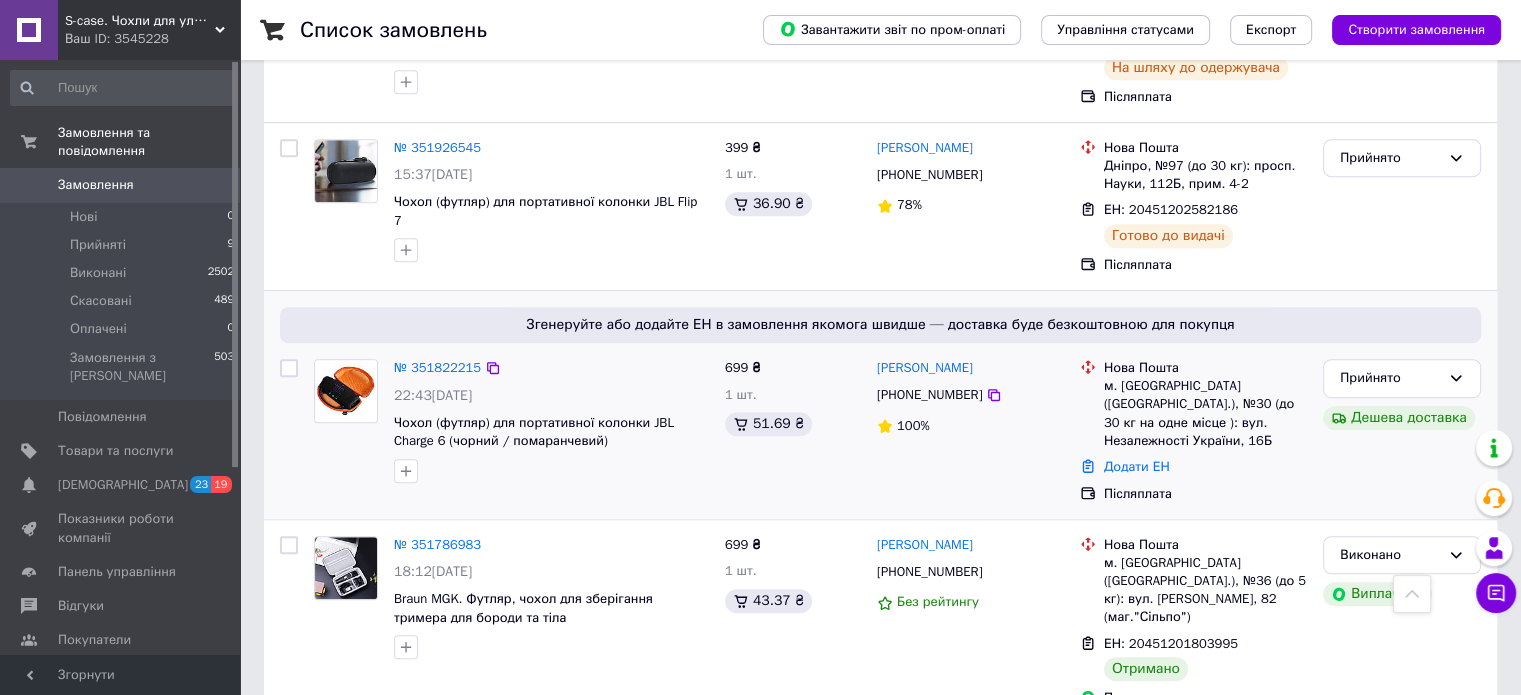 scroll, scrollTop: 1200, scrollLeft: 0, axis: vertical 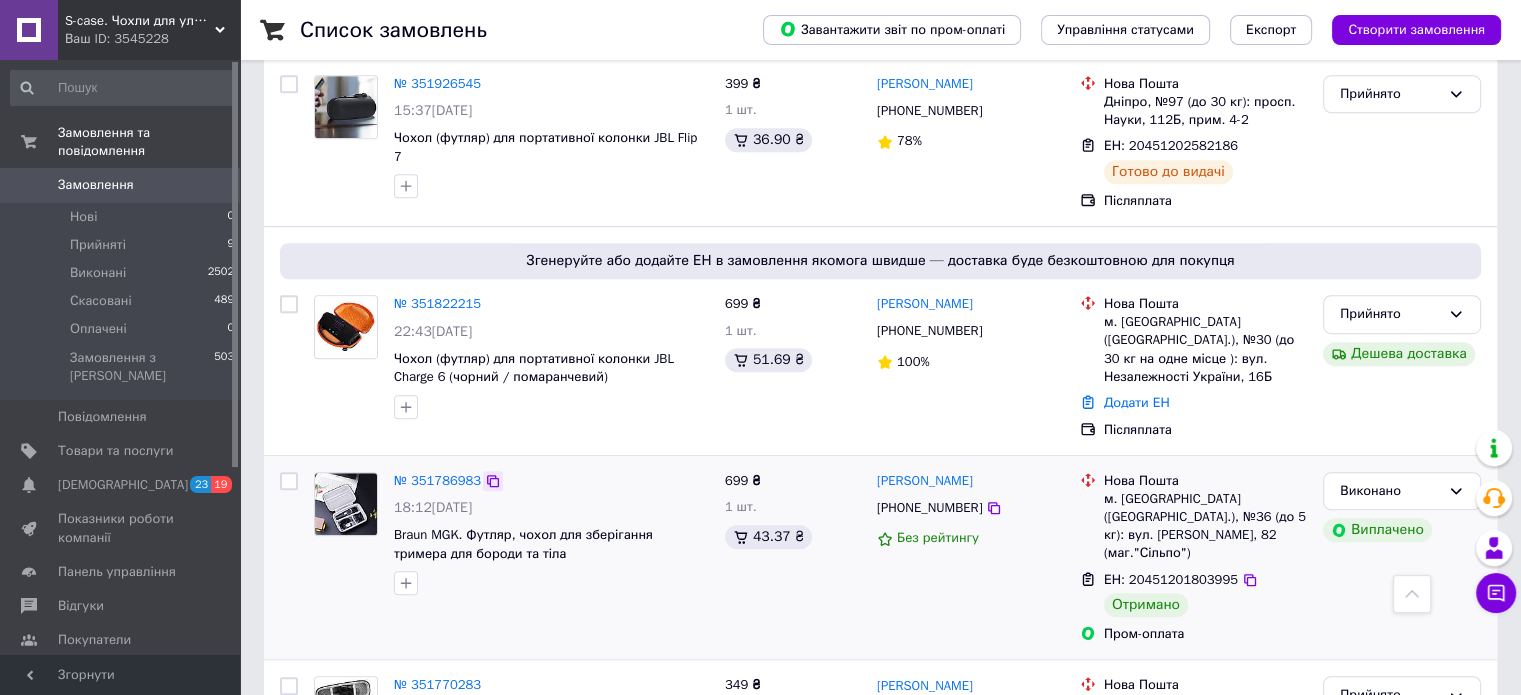 click 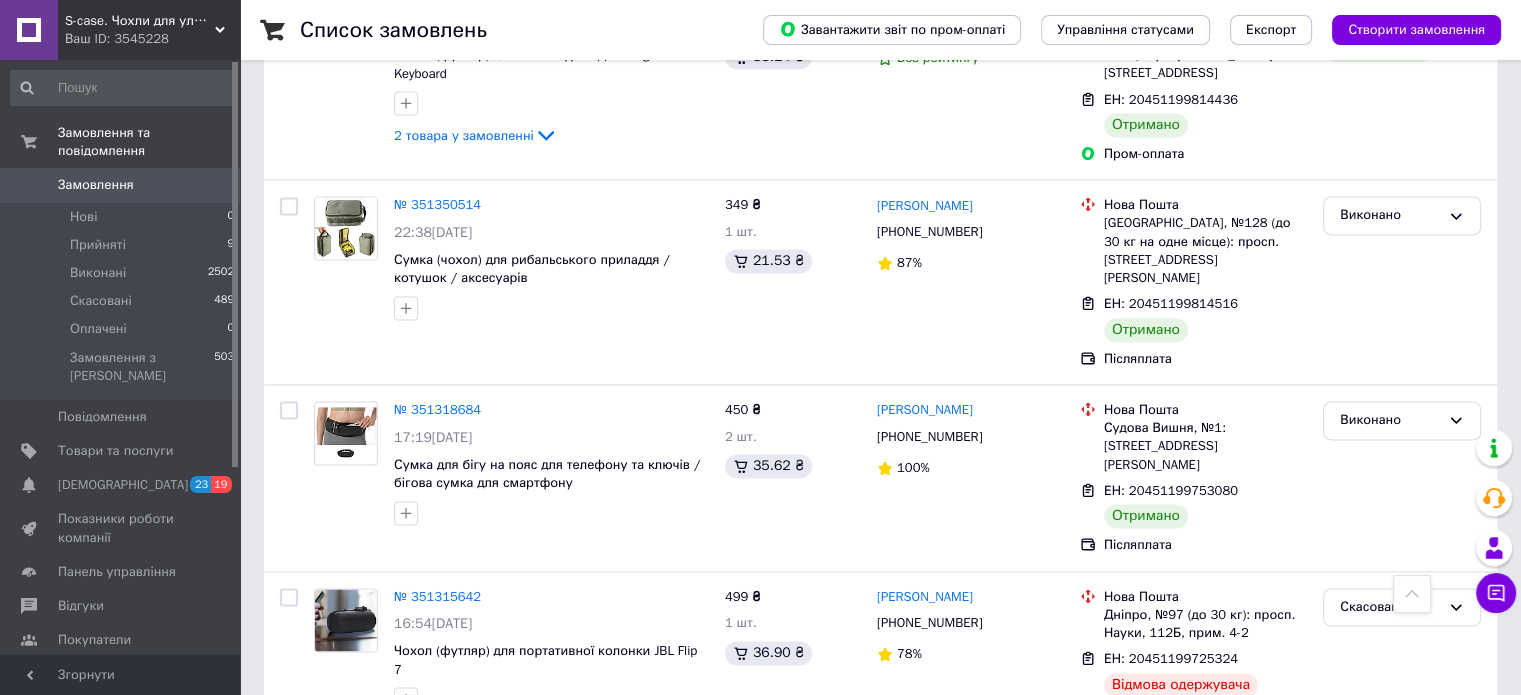 scroll, scrollTop: 2800, scrollLeft: 0, axis: vertical 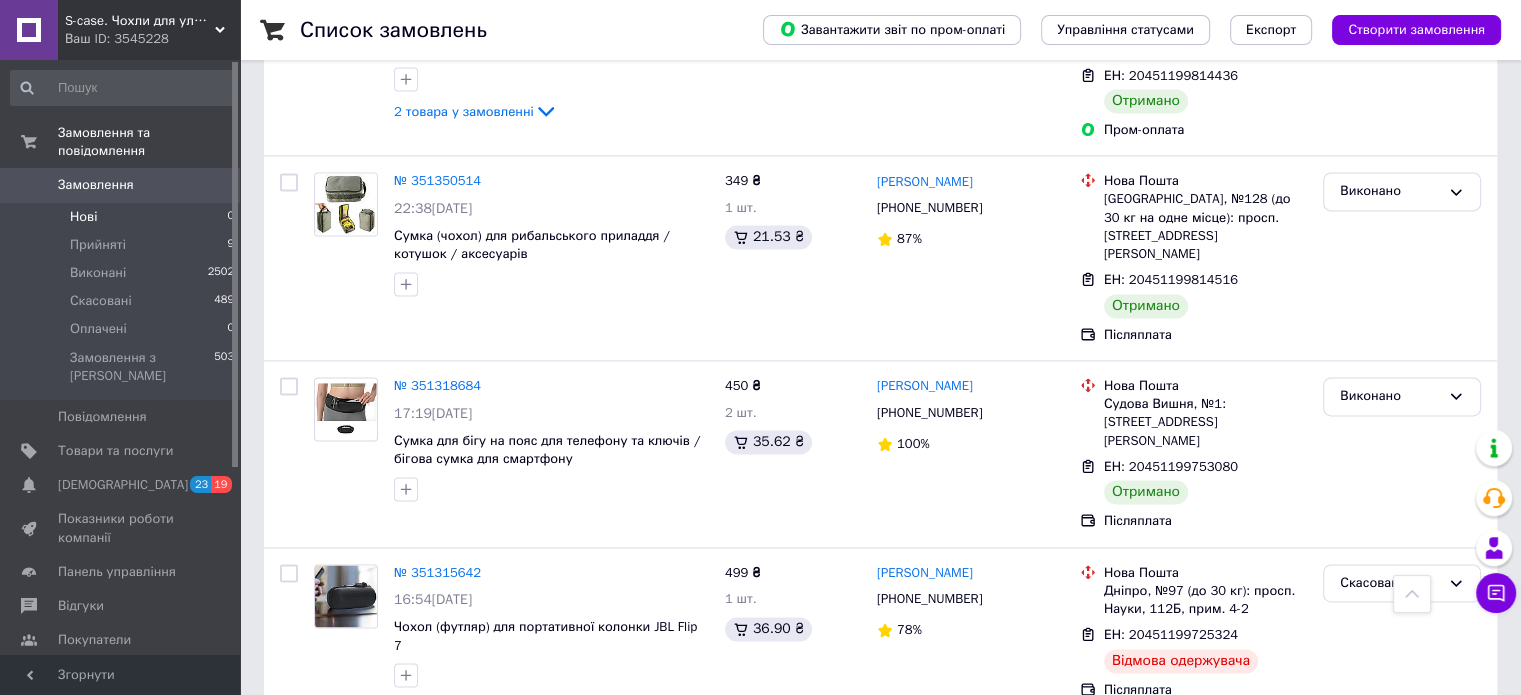 click on "Нові 0" at bounding box center (123, 217) 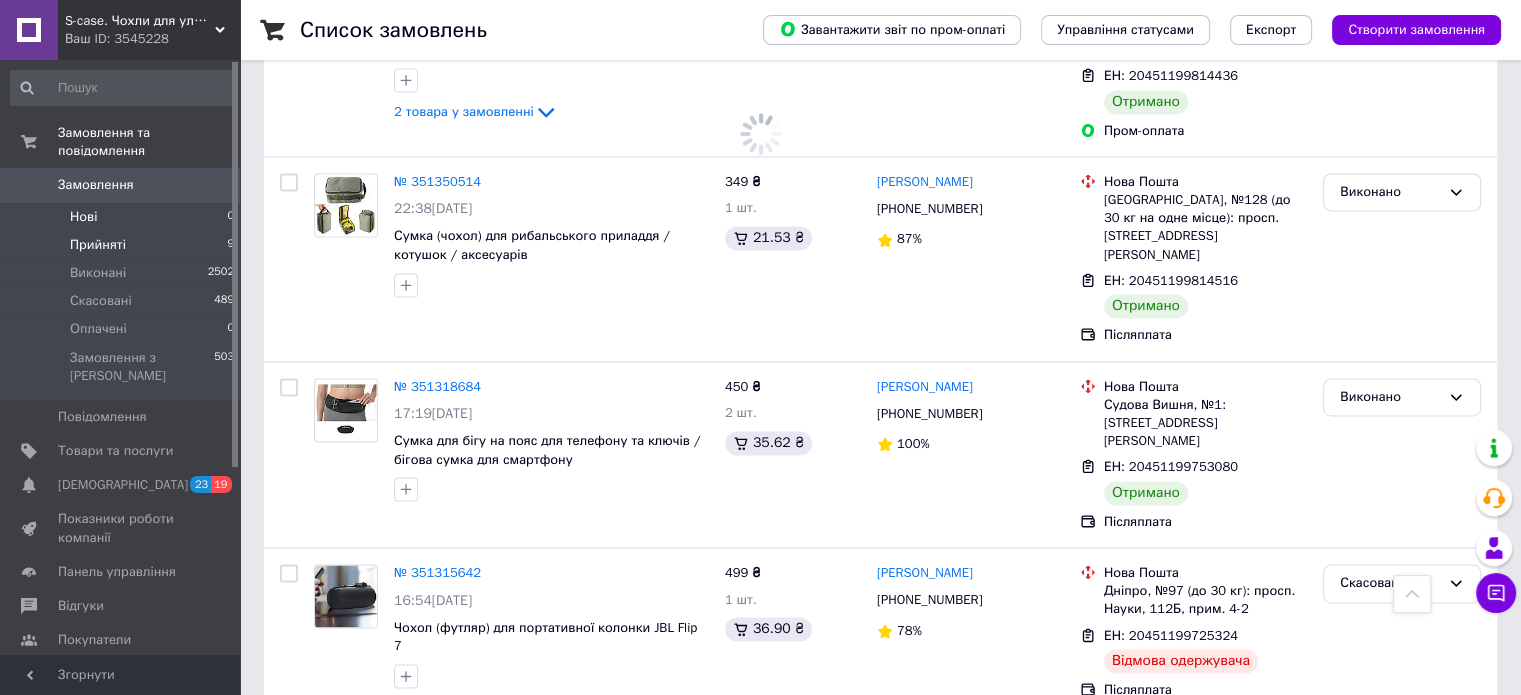 scroll, scrollTop: 0, scrollLeft: 0, axis: both 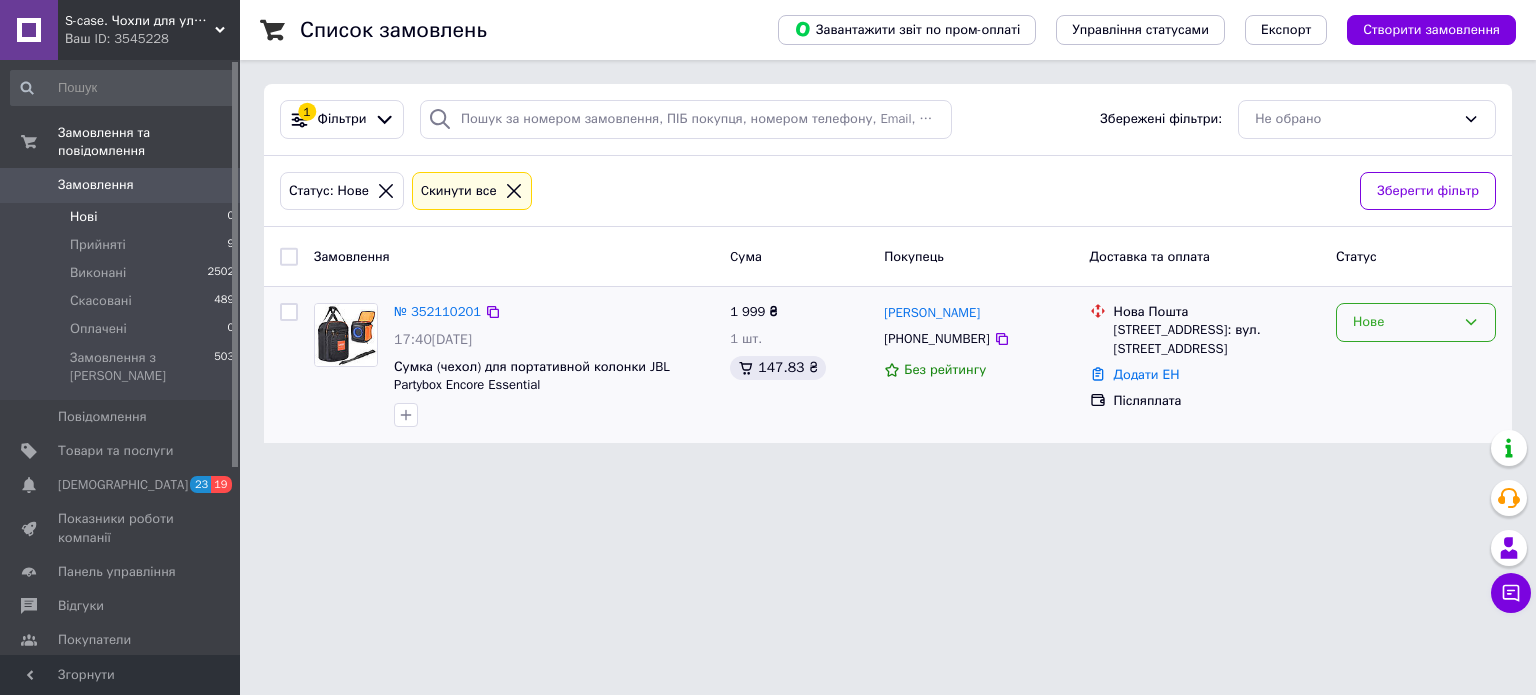 click on "Нове" at bounding box center [1404, 322] 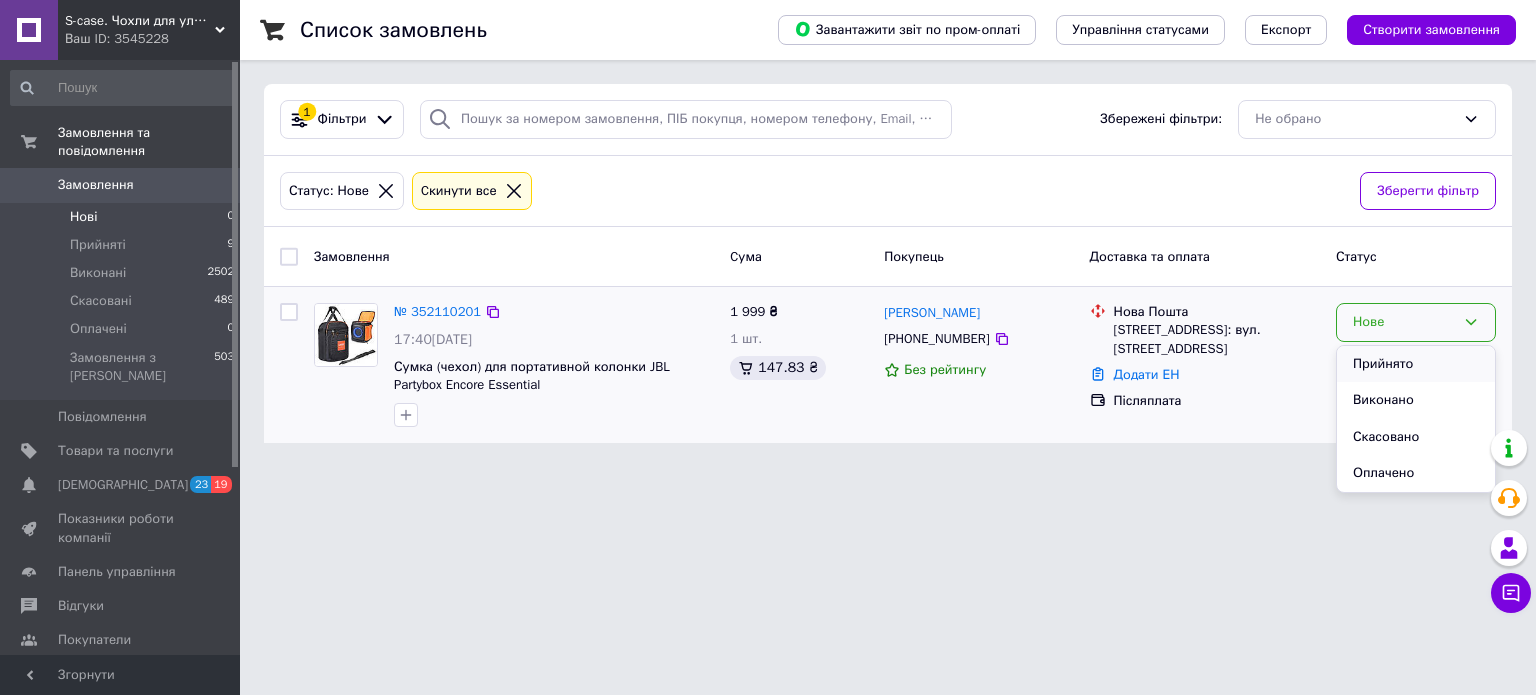 click on "Прийнято" at bounding box center [1416, 364] 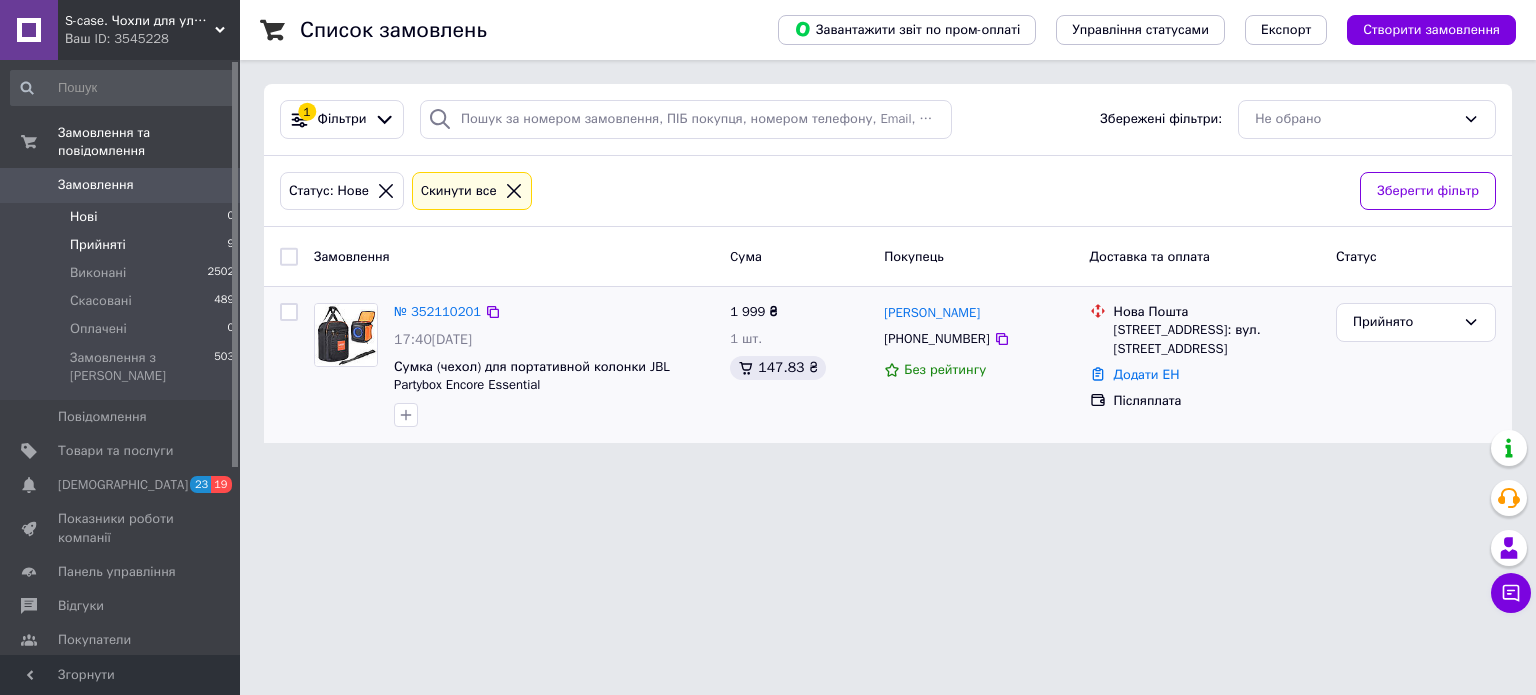 click on "Прийняті" at bounding box center (98, 245) 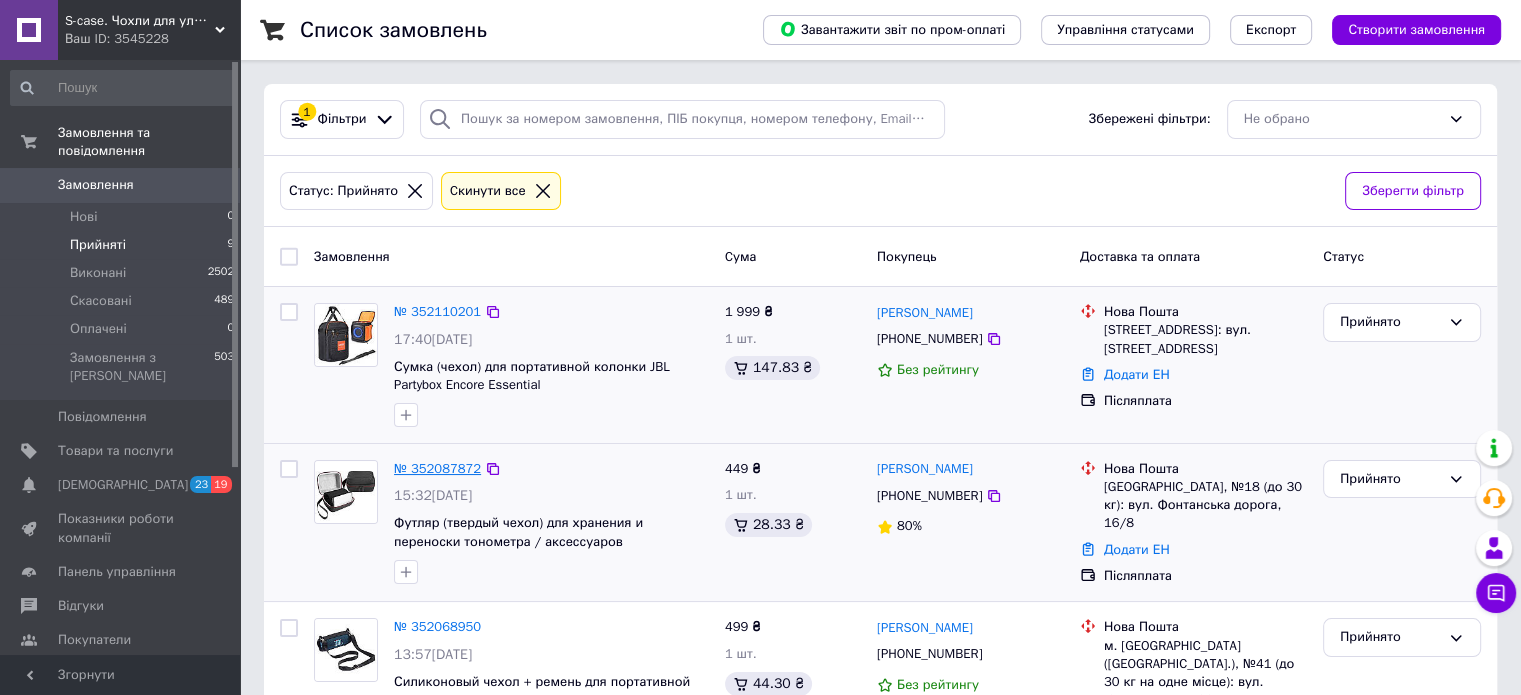 click on "№ 352087872" at bounding box center [437, 468] 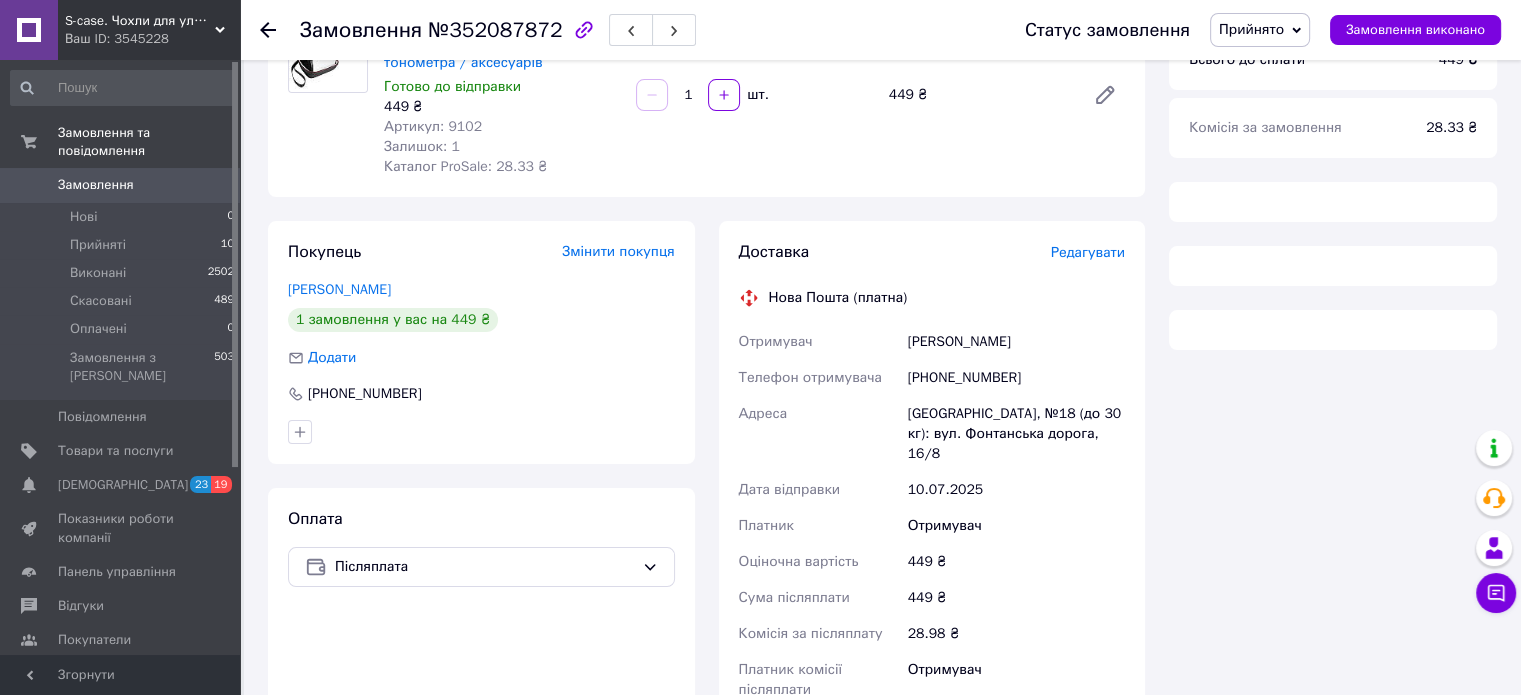 scroll, scrollTop: 510, scrollLeft: 0, axis: vertical 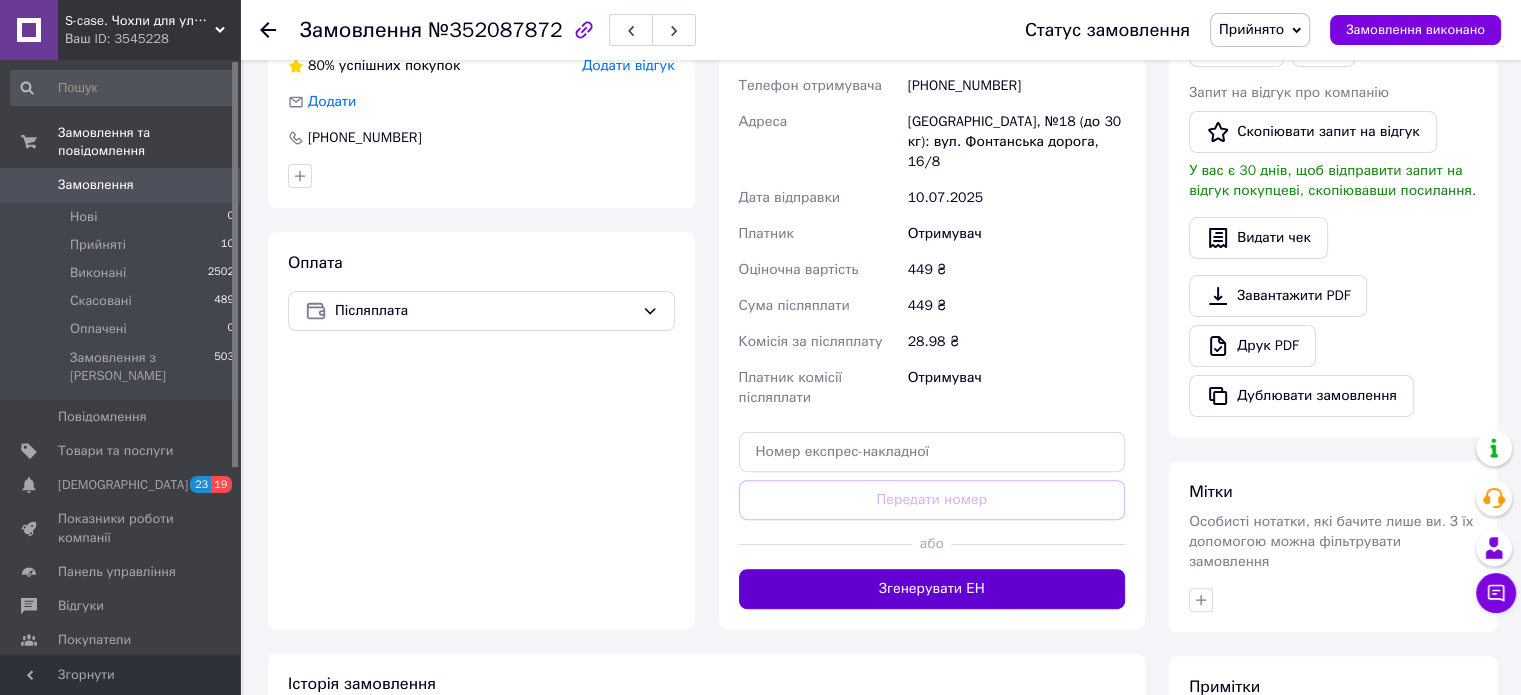 click on "Згенерувати ЕН" at bounding box center (932, 589) 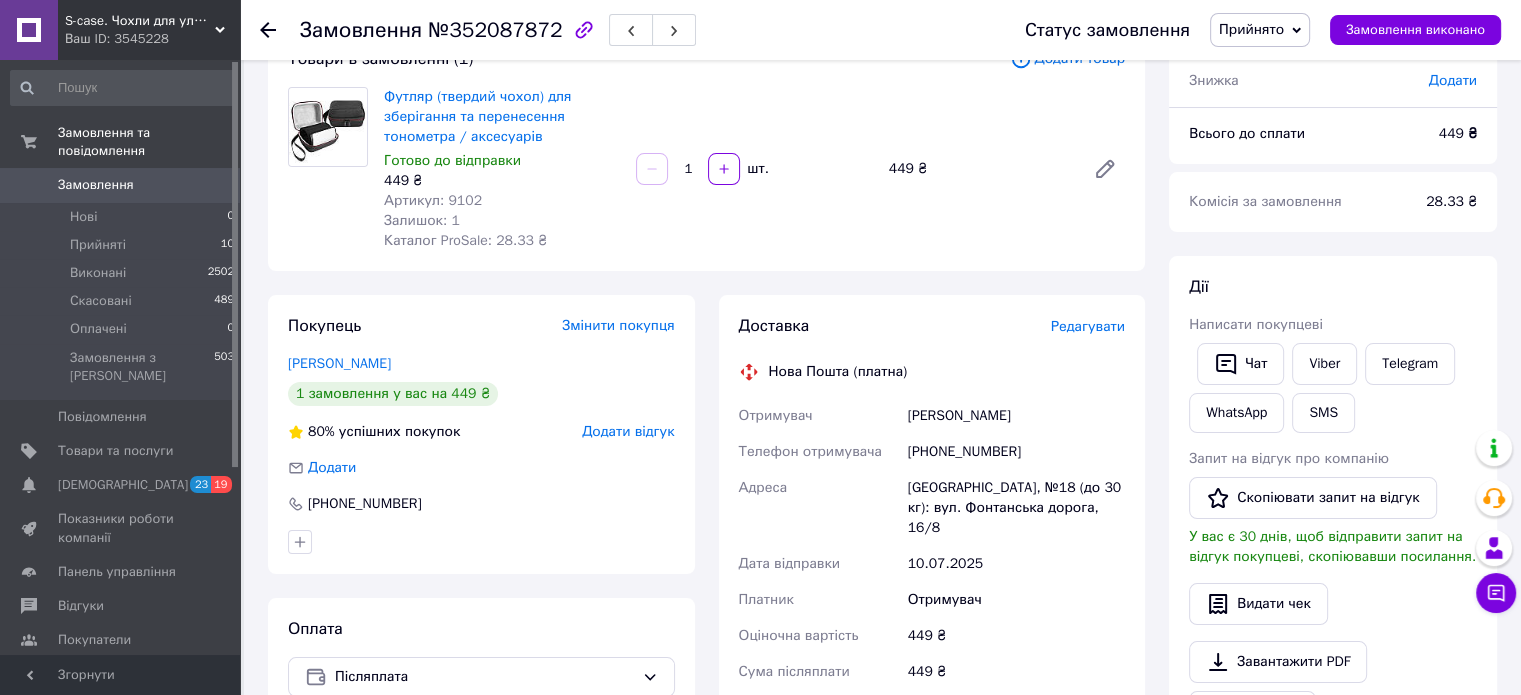 scroll, scrollTop: 110, scrollLeft: 0, axis: vertical 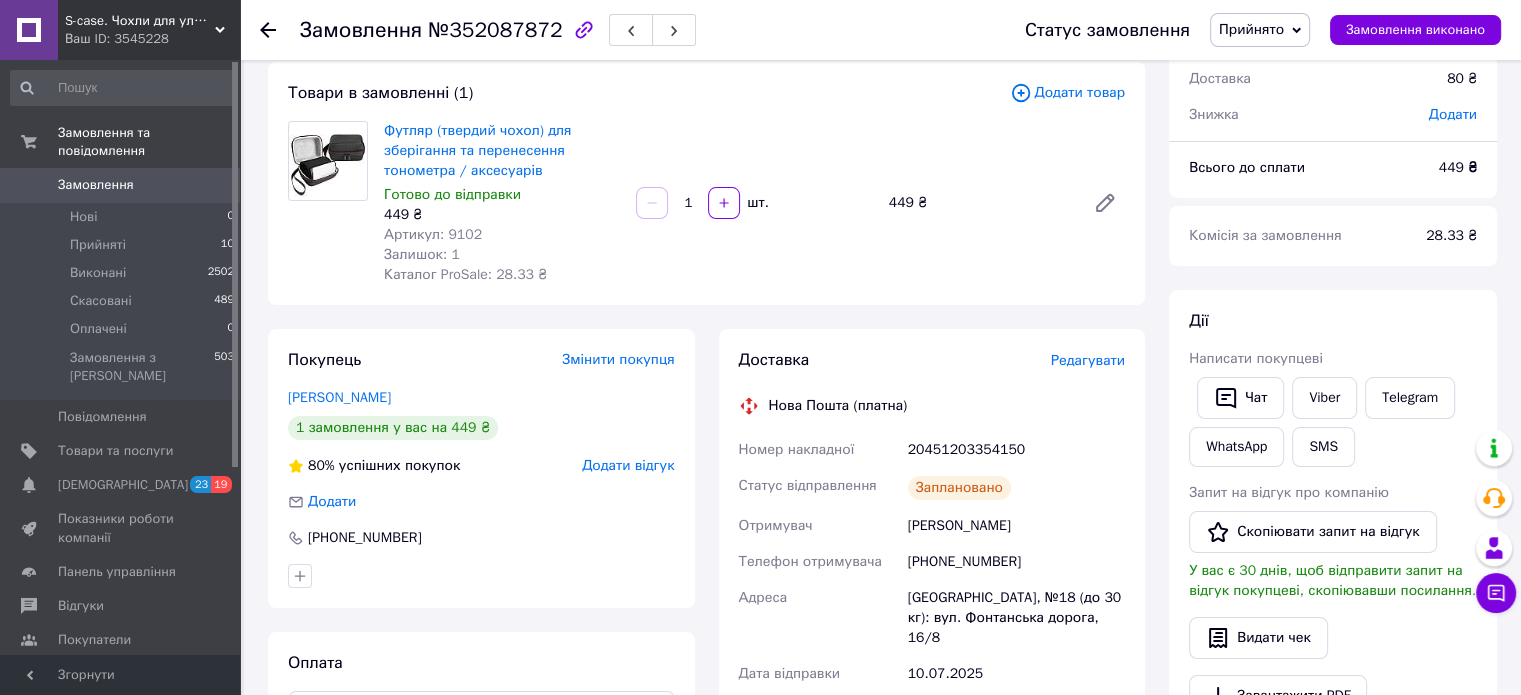 click on "Замовлення 0" at bounding box center (123, 185) 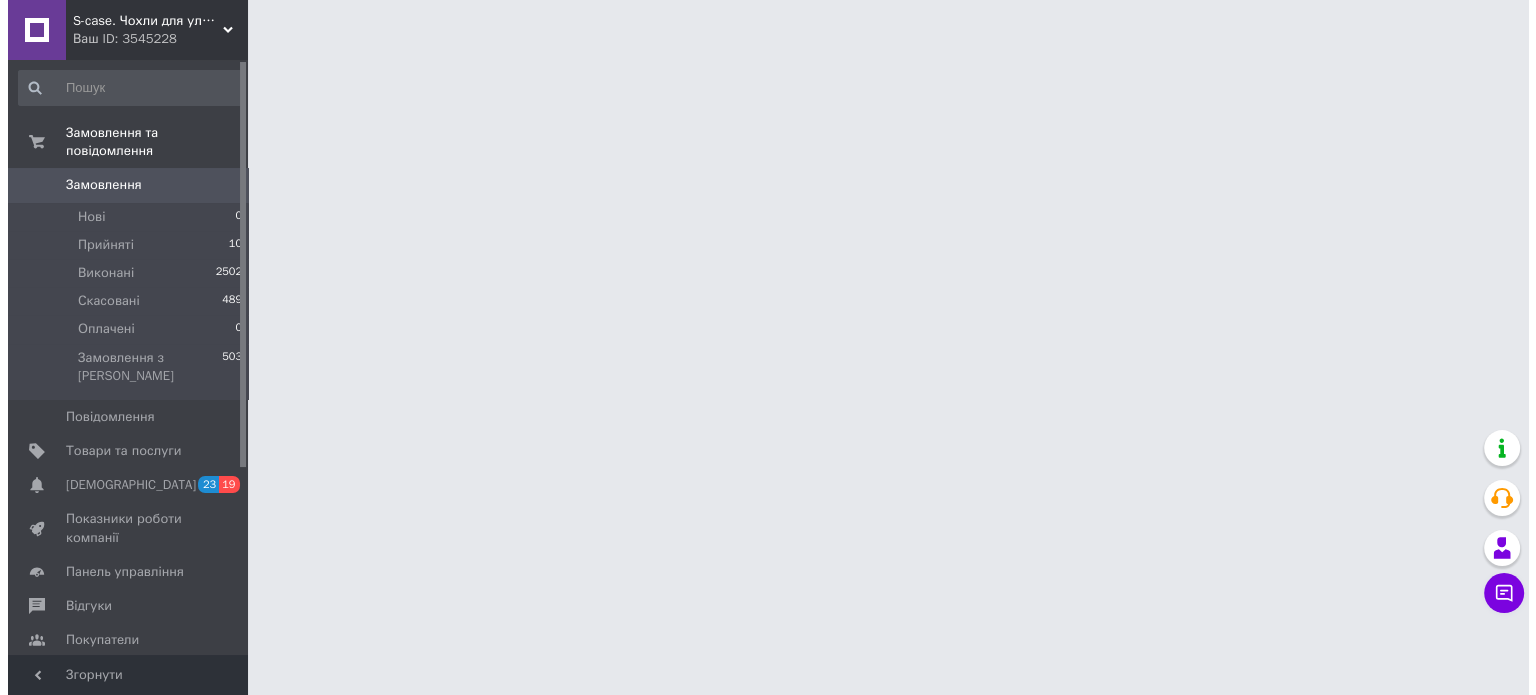 scroll, scrollTop: 0, scrollLeft: 0, axis: both 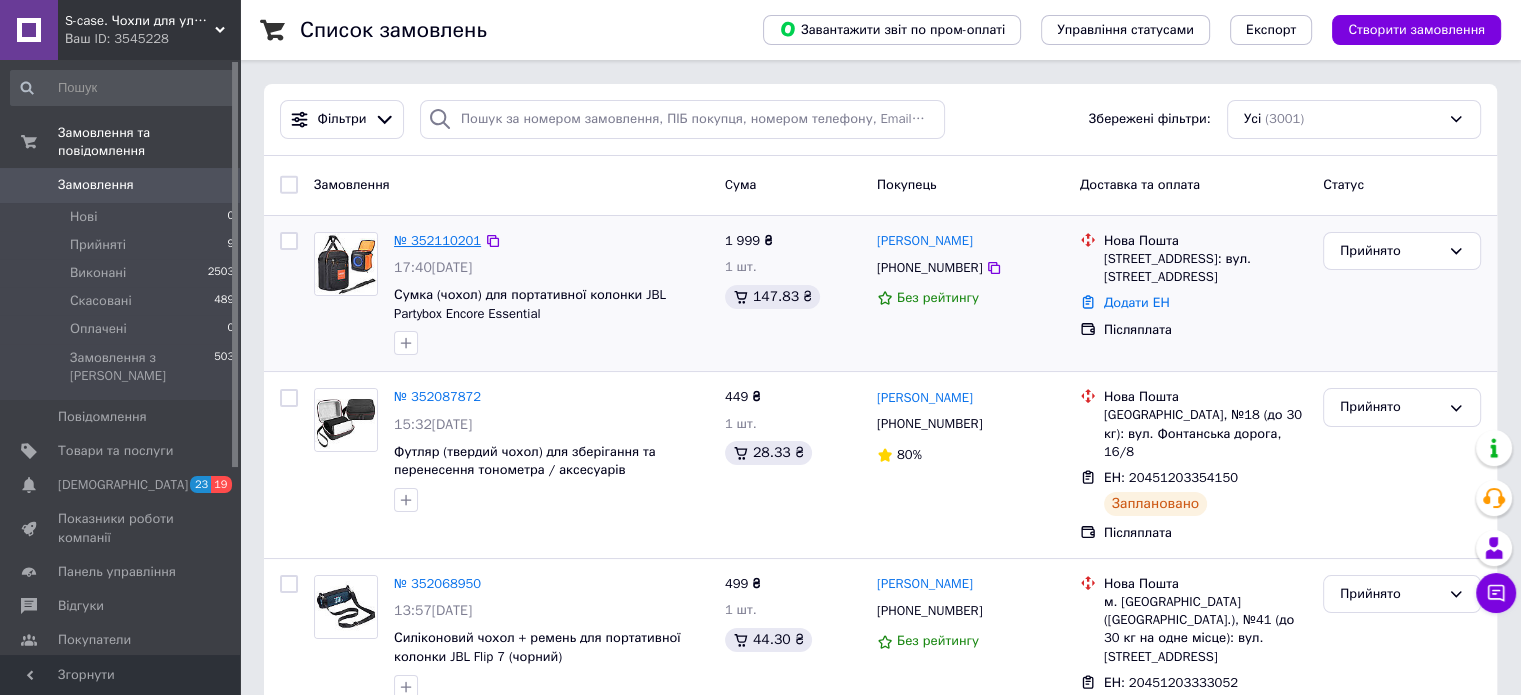 click on "№ 352110201" at bounding box center [437, 240] 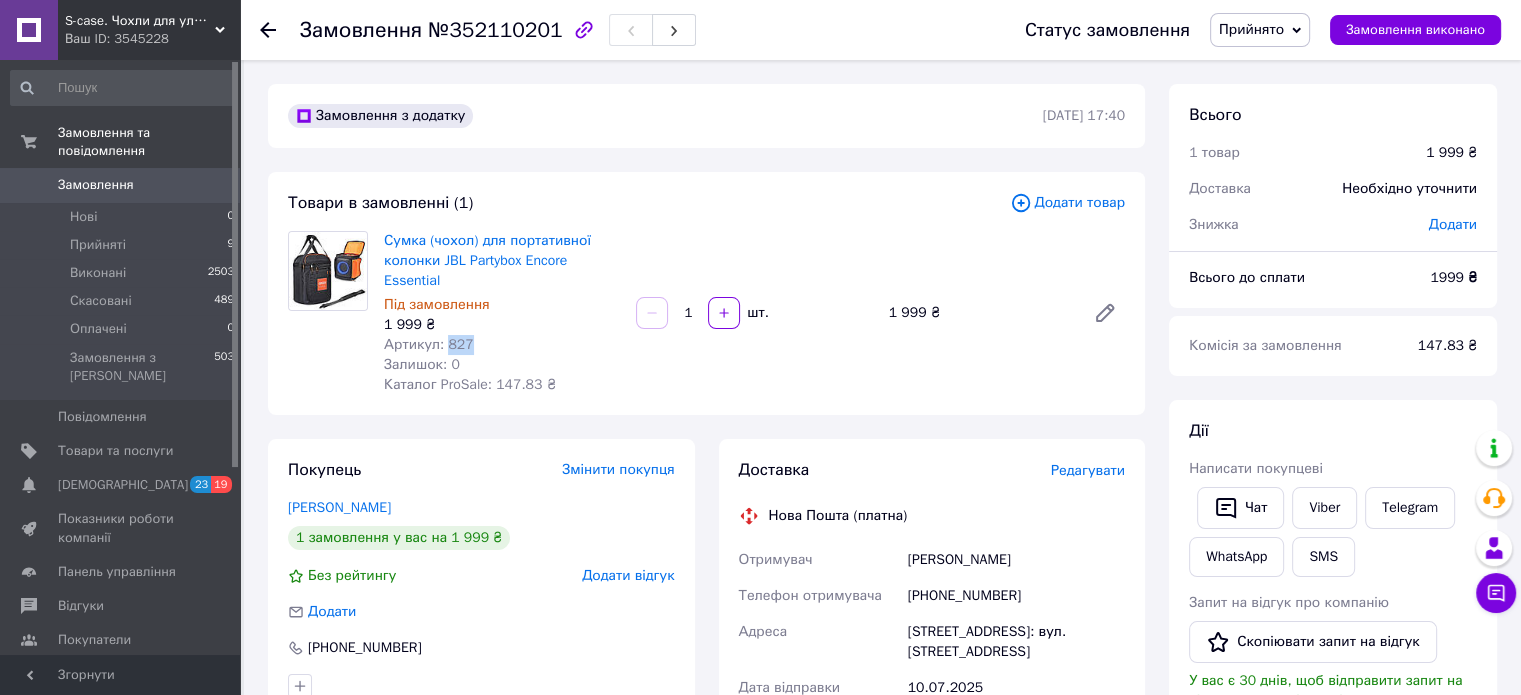 drag, startPoint x: 476, startPoint y: 348, endPoint x: 442, endPoint y: 342, distance: 34.525352 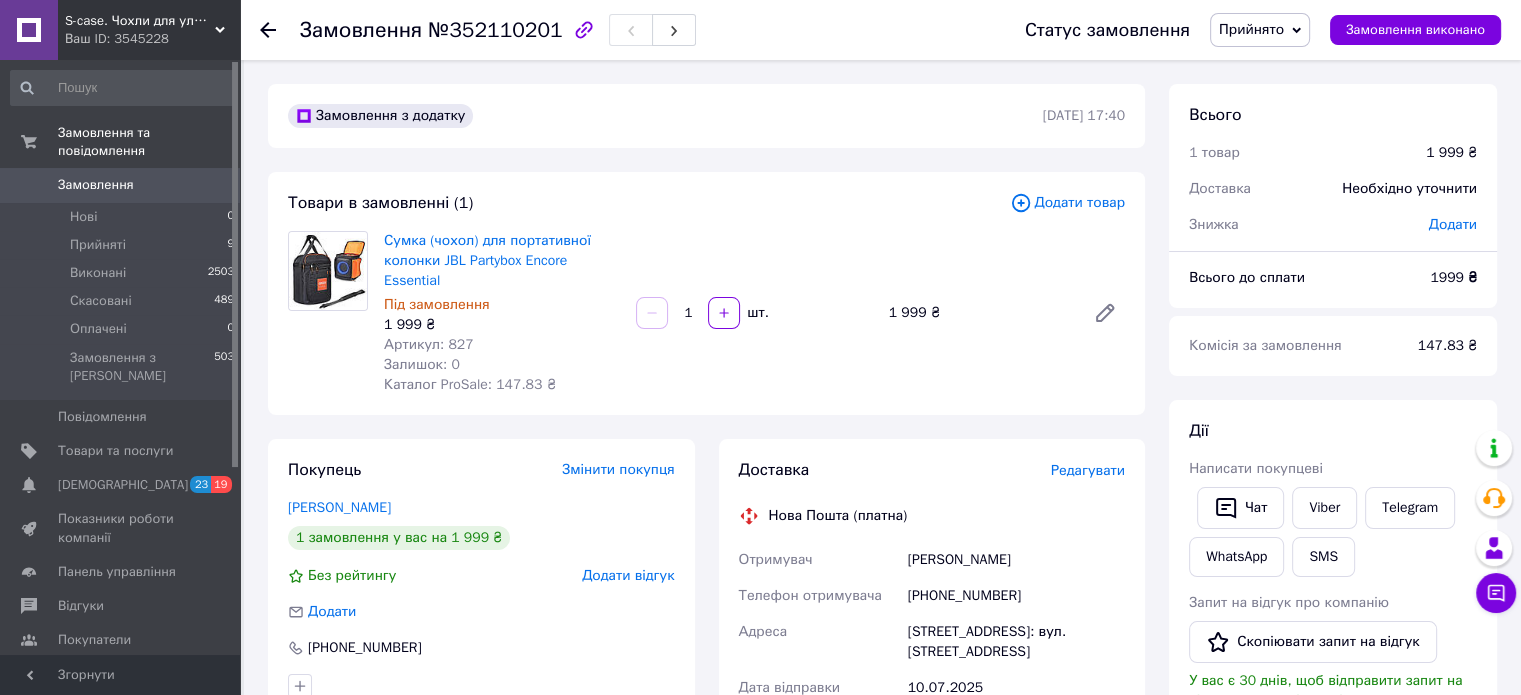 click on "Редагувати" at bounding box center [1088, 470] 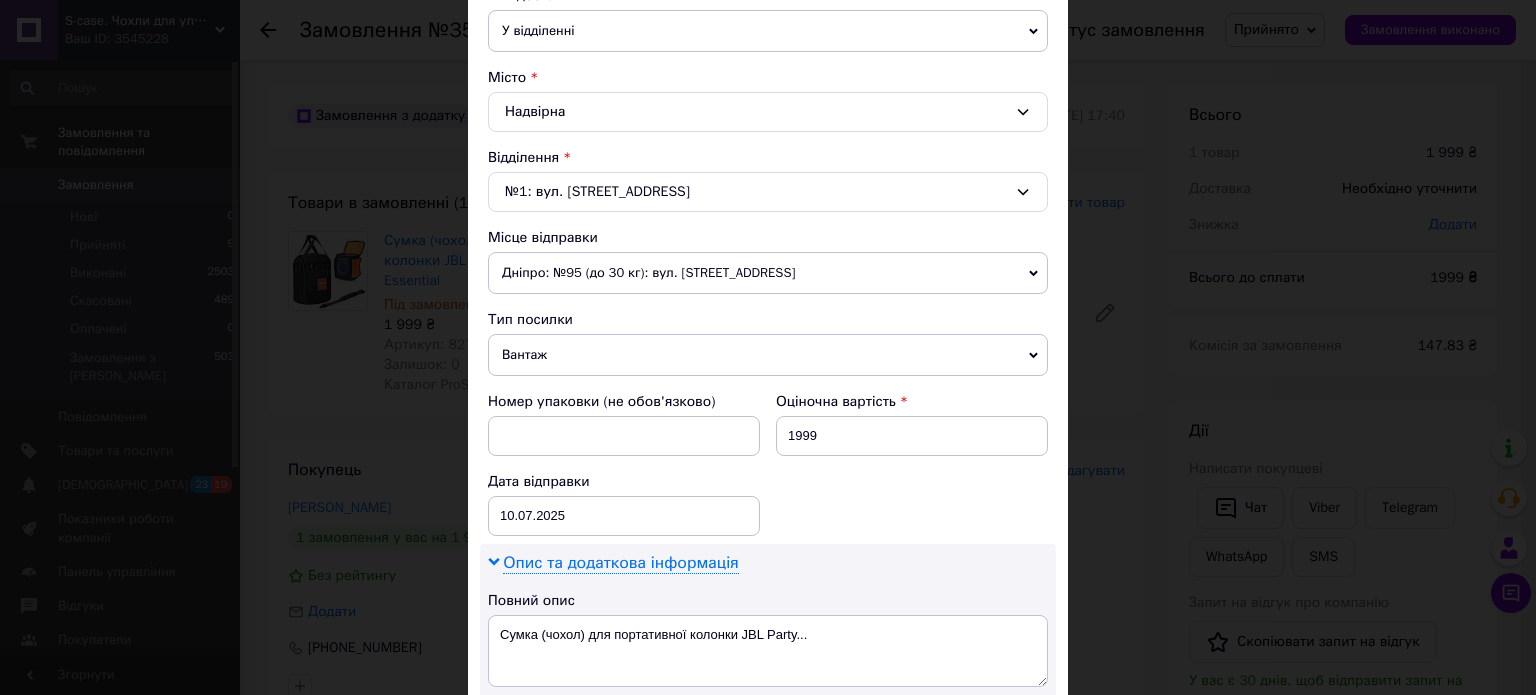 scroll, scrollTop: 500, scrollLeft: 0, axis: vertical 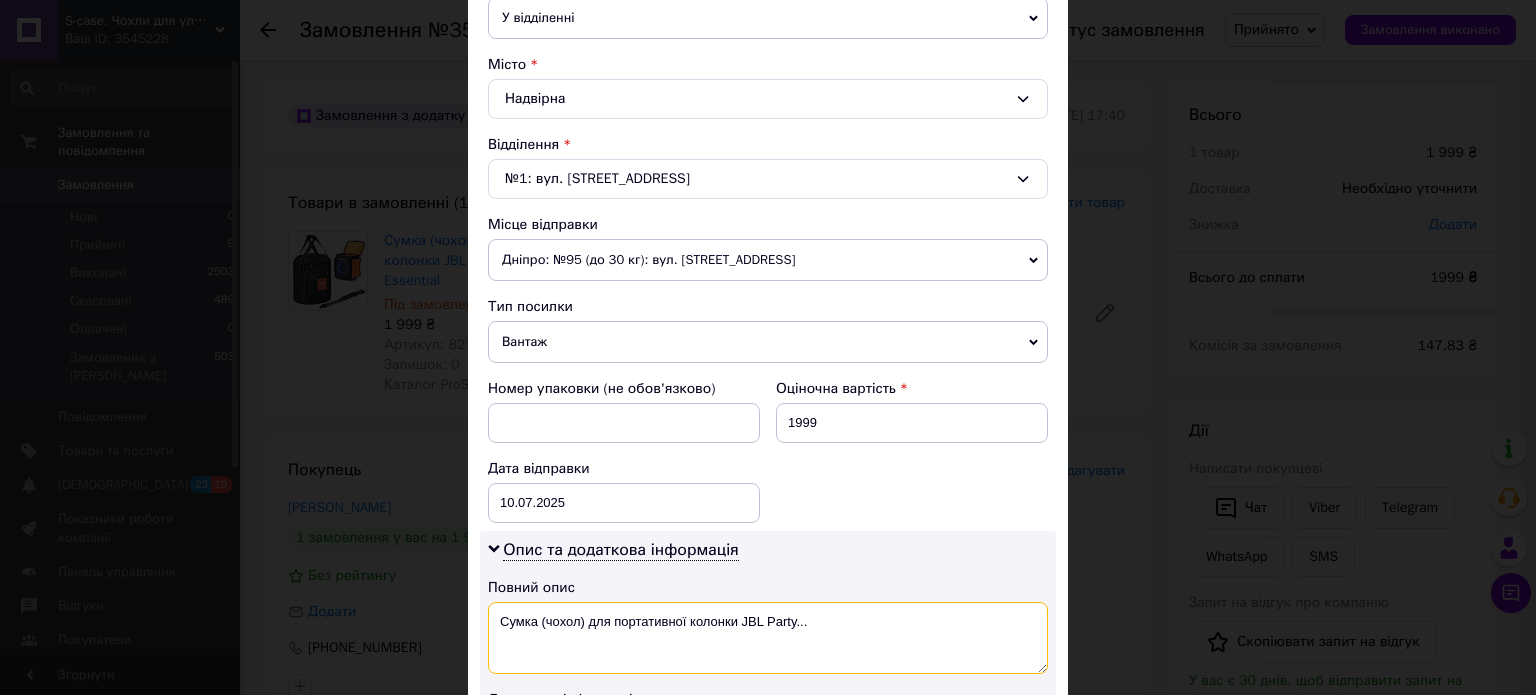 drag, startPoint x: 547, startPoint y: 615, endPoint x: 580, endPoint y: 616, distance: 33.01515 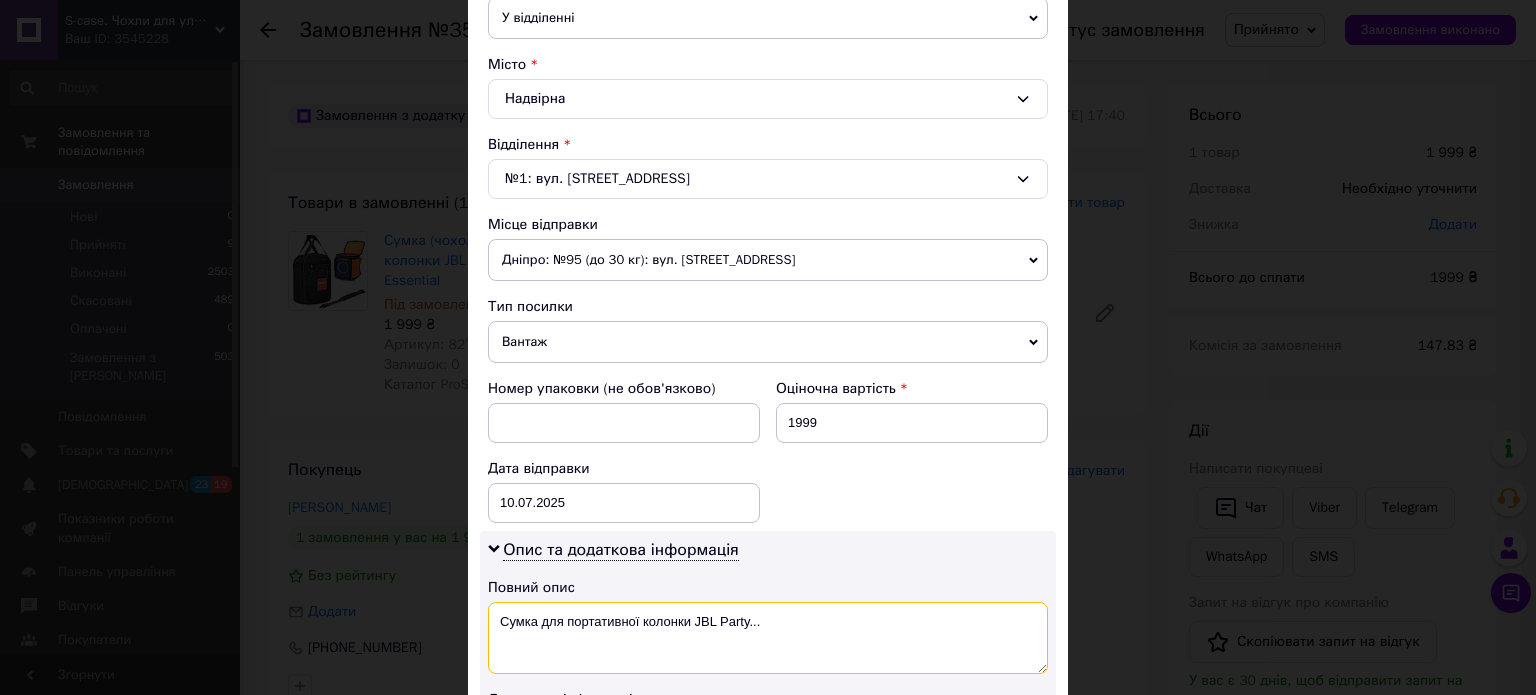 paste on "827" 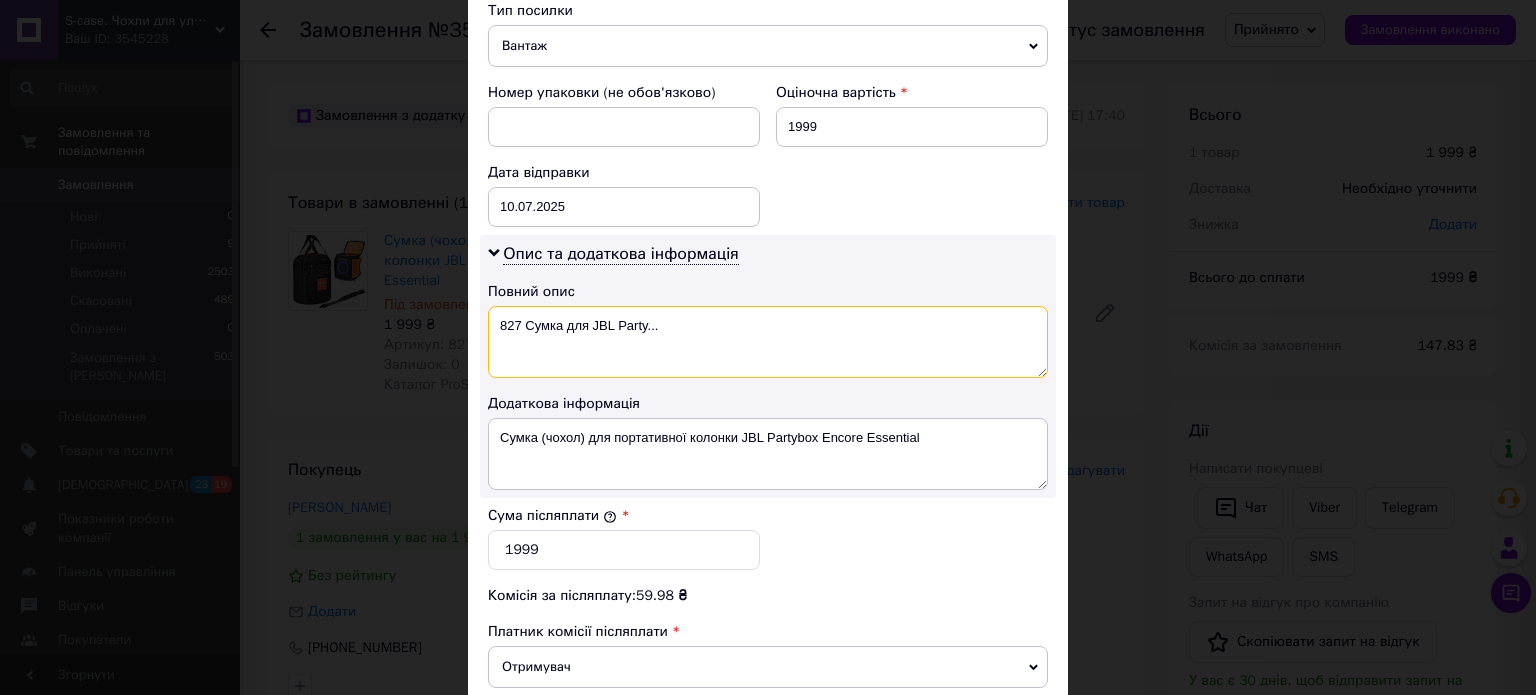 scroll, scrollTop: 800, scrollLeft: 0, axis: vertical 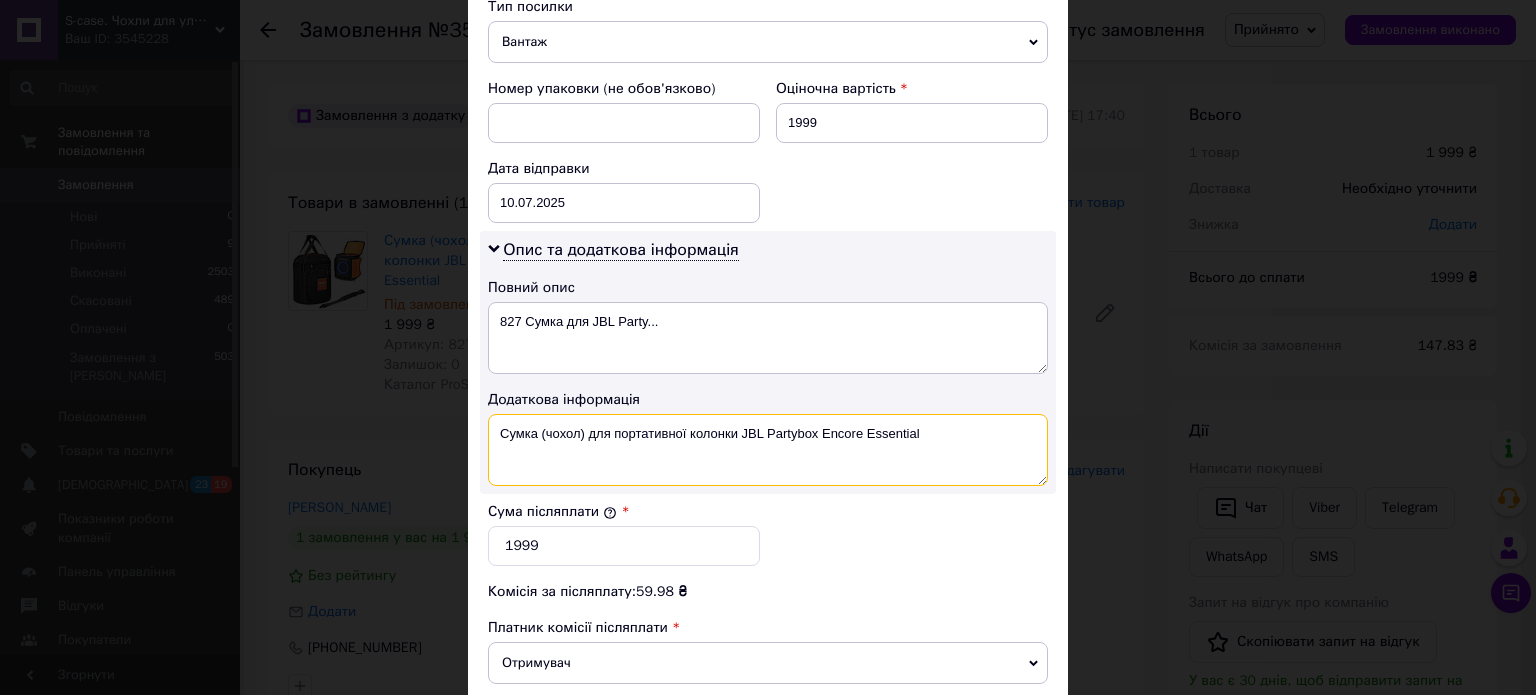drag, startPoint x: 860, startPoint y: 431, endPoint x: 740, endPoint y: 436, distance: 120.10412 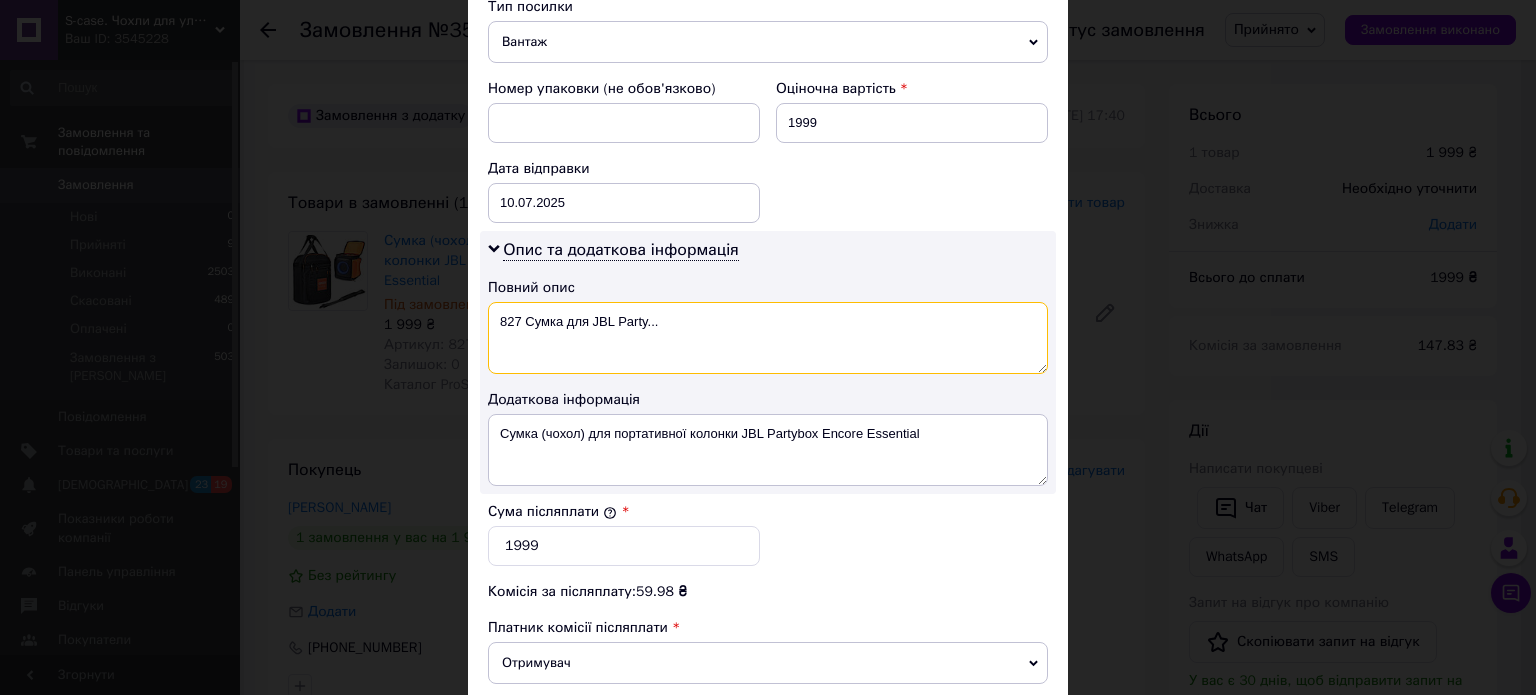 drag, startPoint x: 675, startPoint y: 318, endPoint x: 592, endPoint y: 319, distance: 83.00603 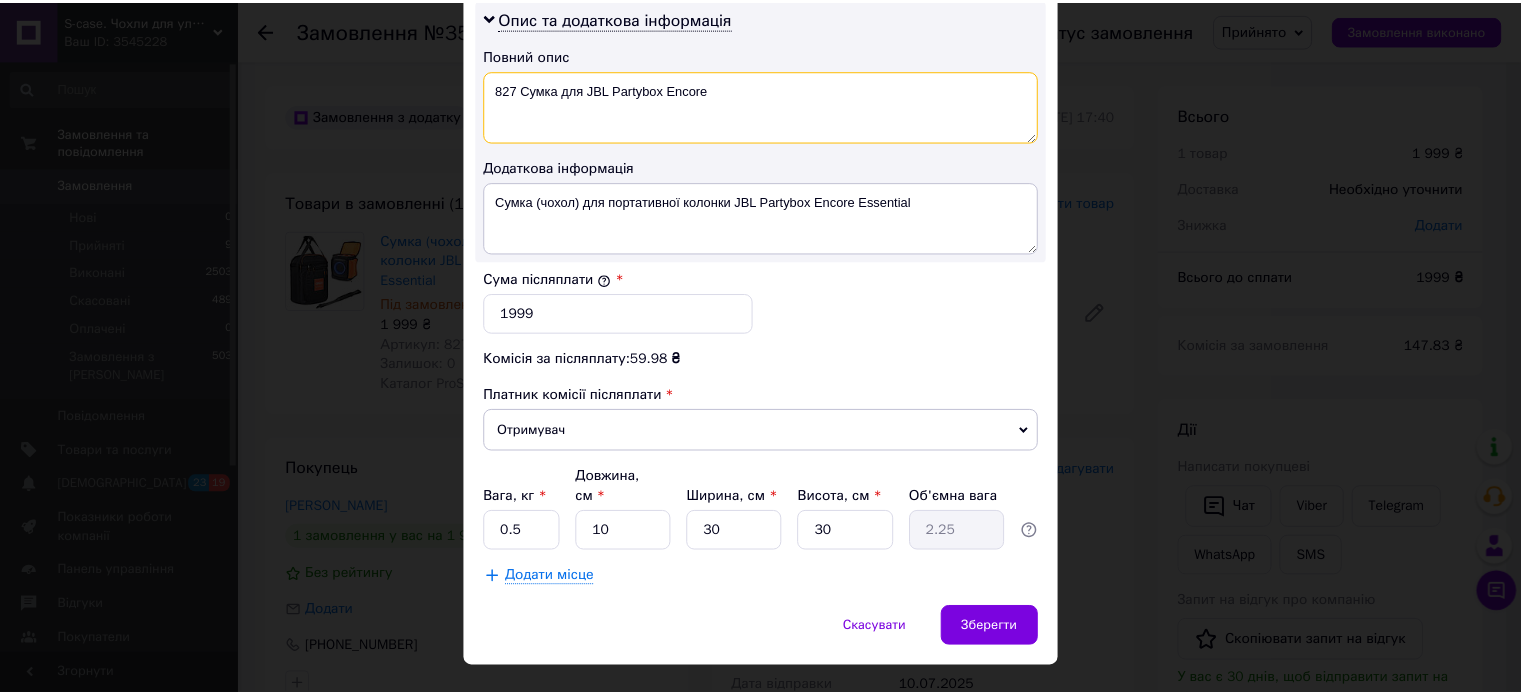 scroll, scrollTop: 1048, scrollLeft: 0, axis: vertical 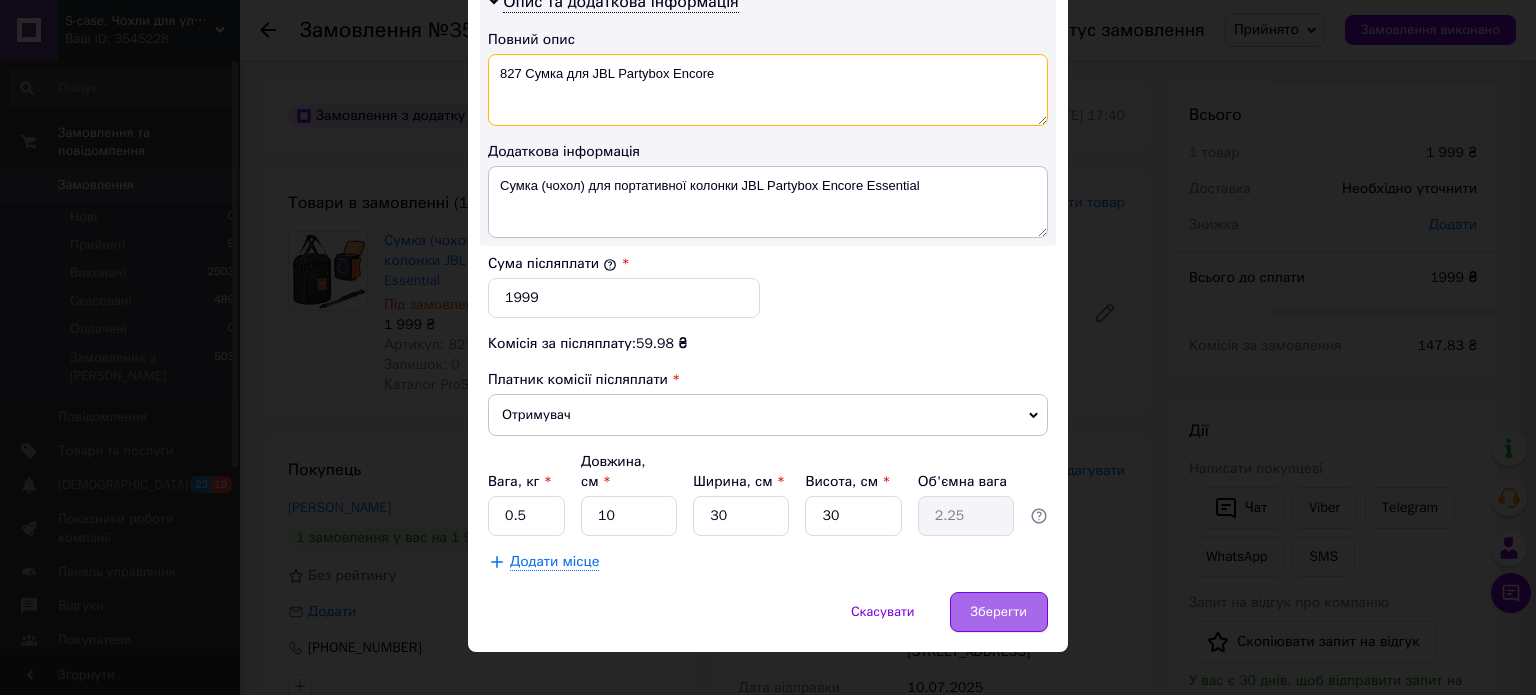 type on "827 Сумка для JBL Partybox Encore" 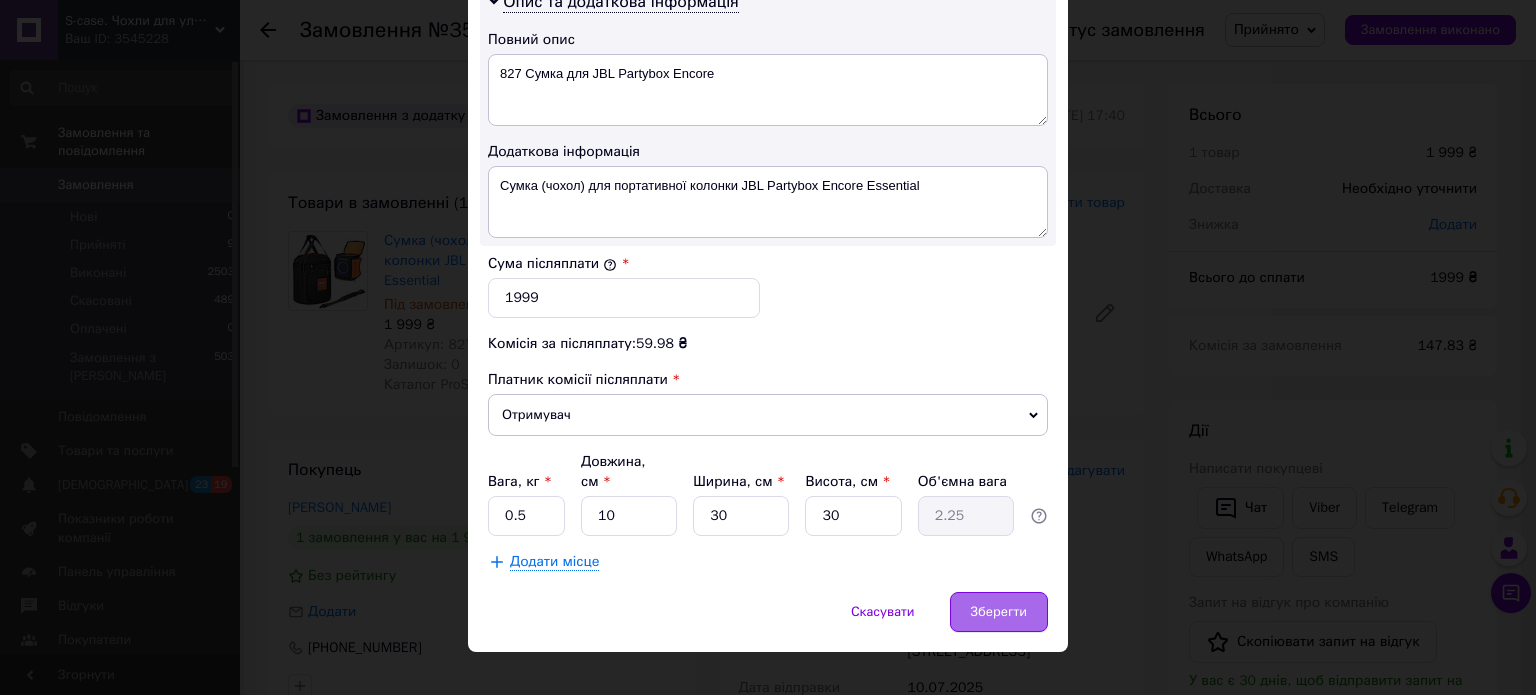 click on "Зберегти" at bounding box center (999, 612) 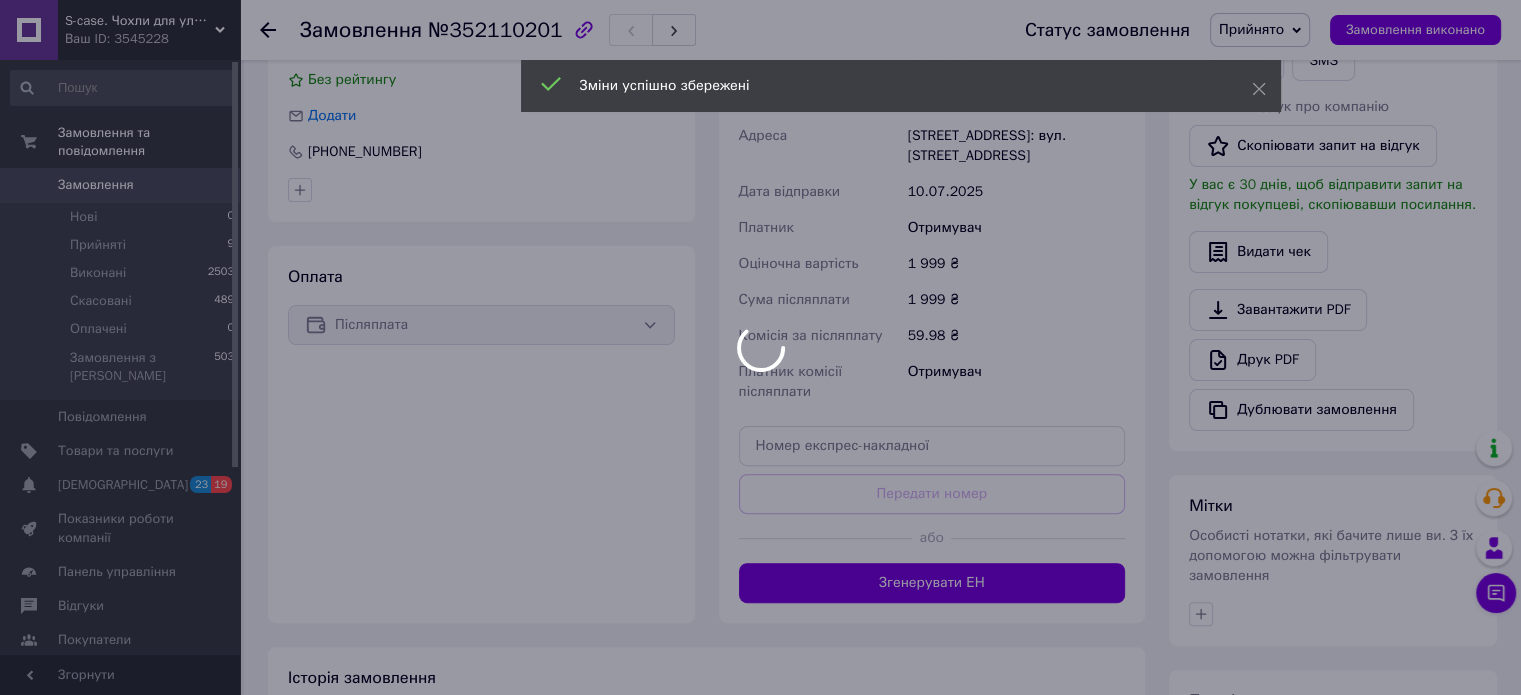 scroll, scrollTop: 500, scrollLeft: 0, axis: vertical 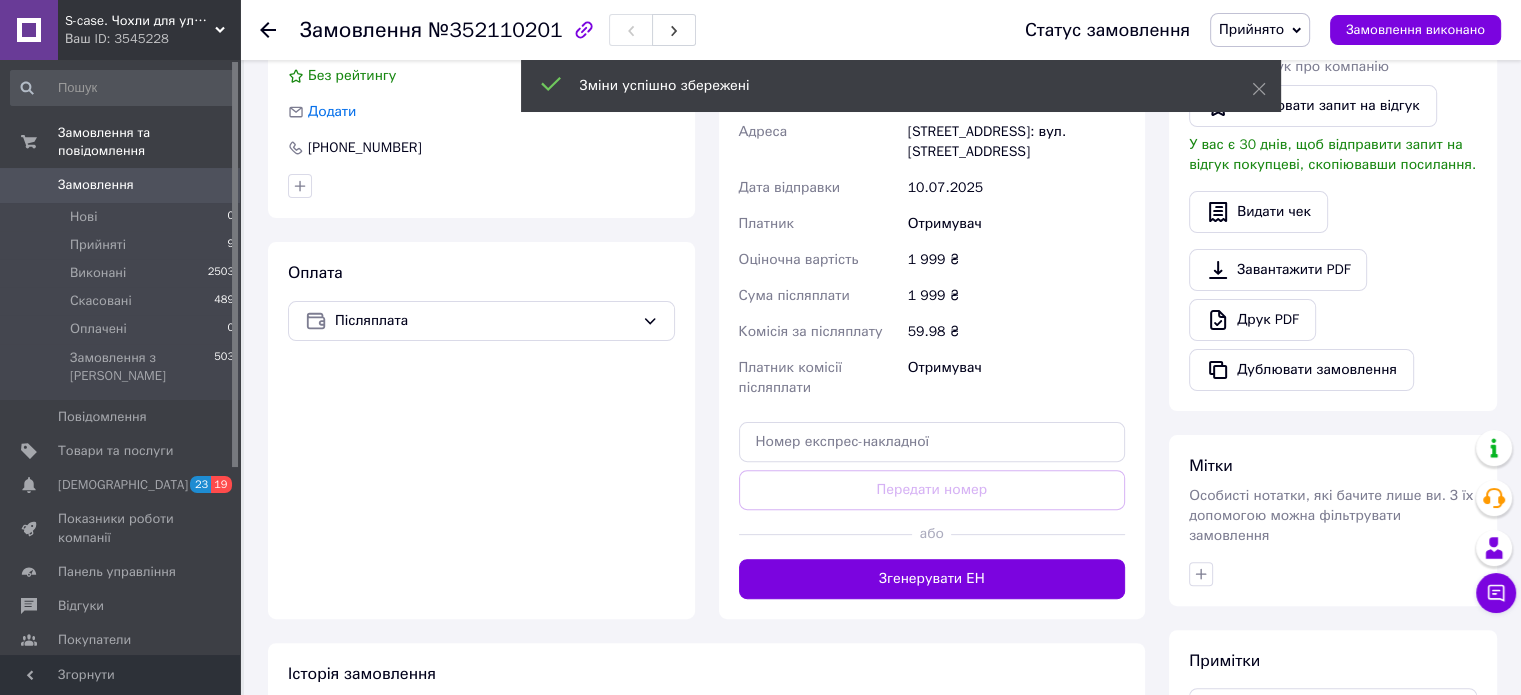 click on "Згенерувати ЕН" at bounding box center (932, 579) 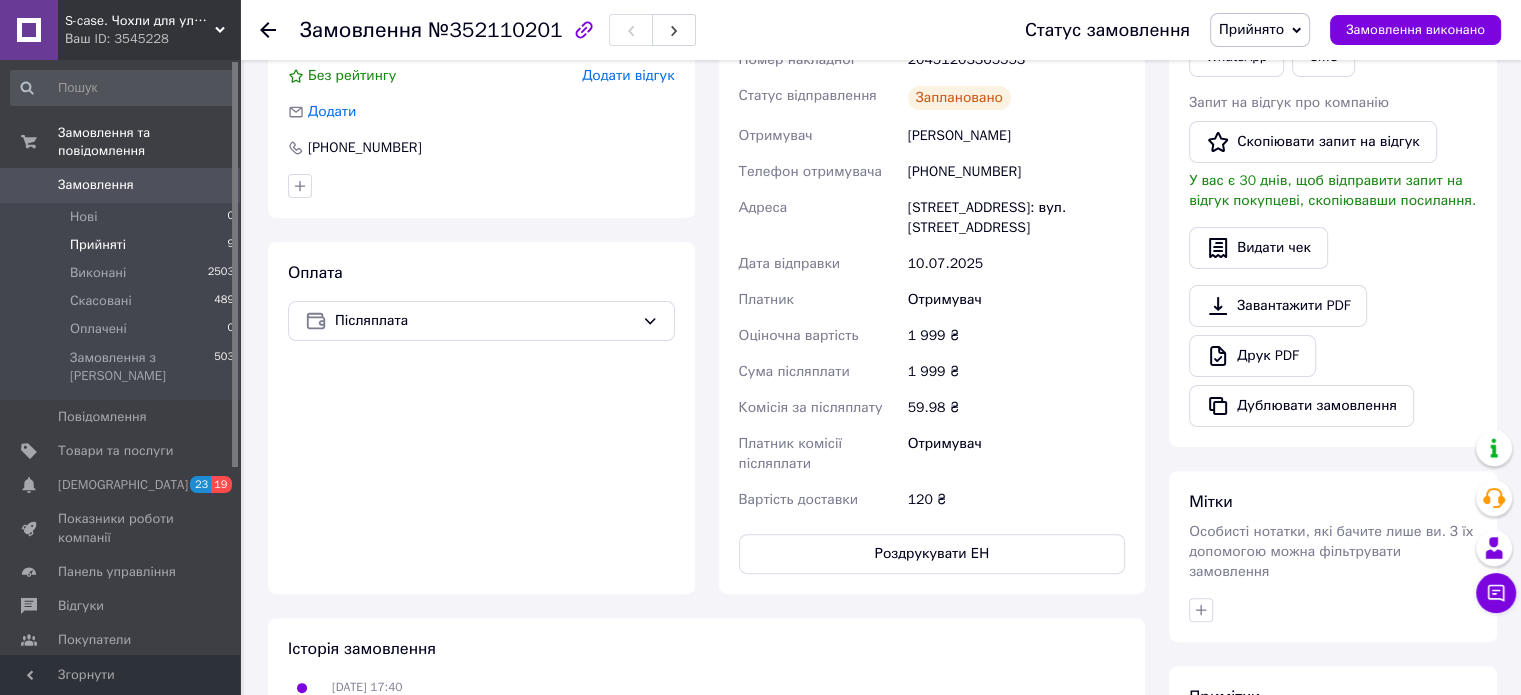 click on "Прийняті 9" at bounding box center [123, 245] 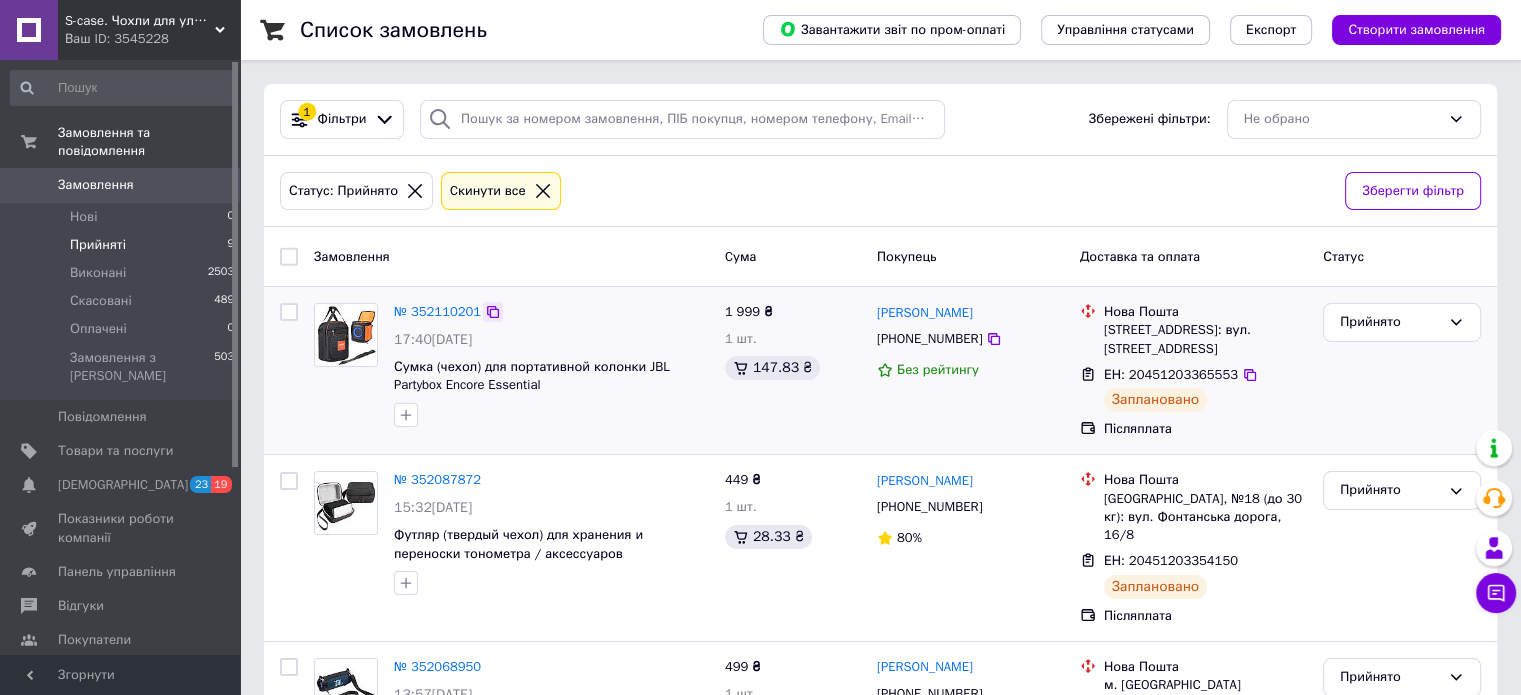 click 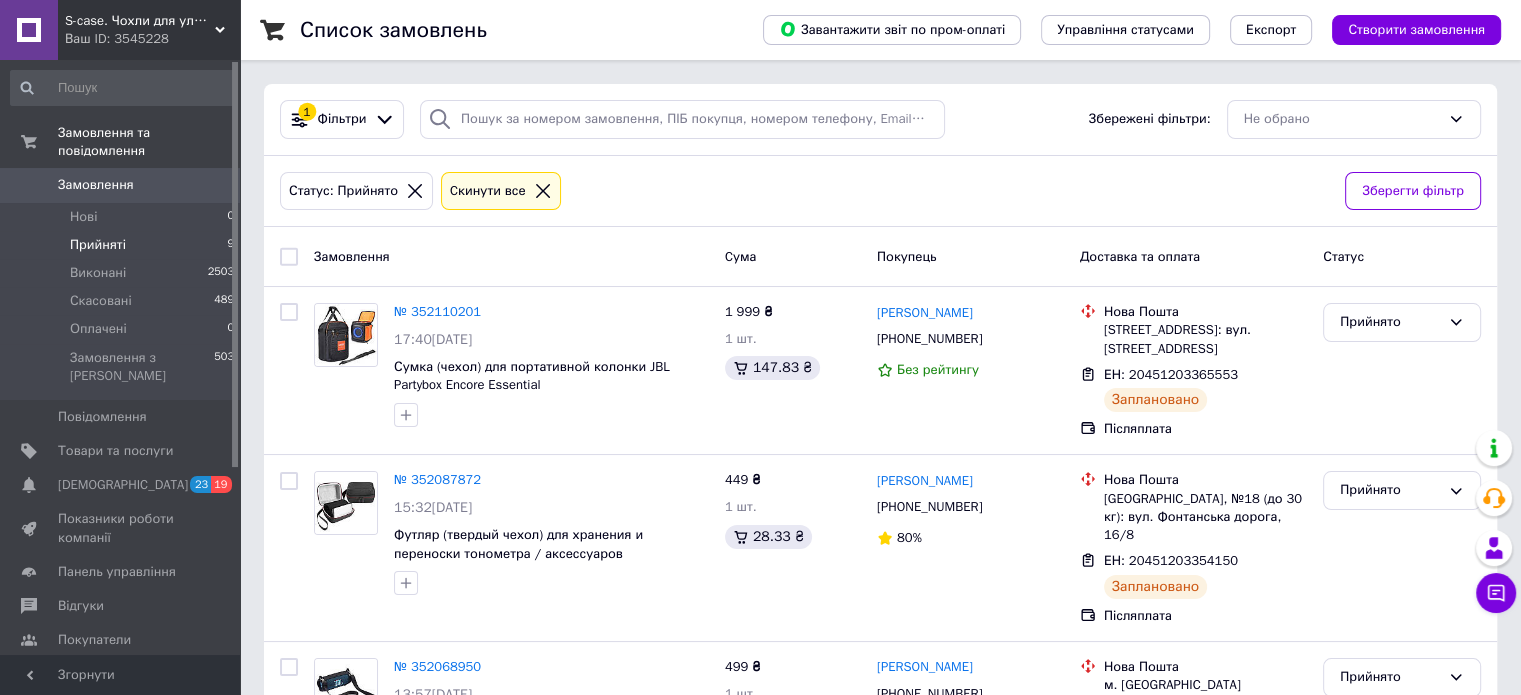 click on "Прийняті" at bounding box center [98, 245] 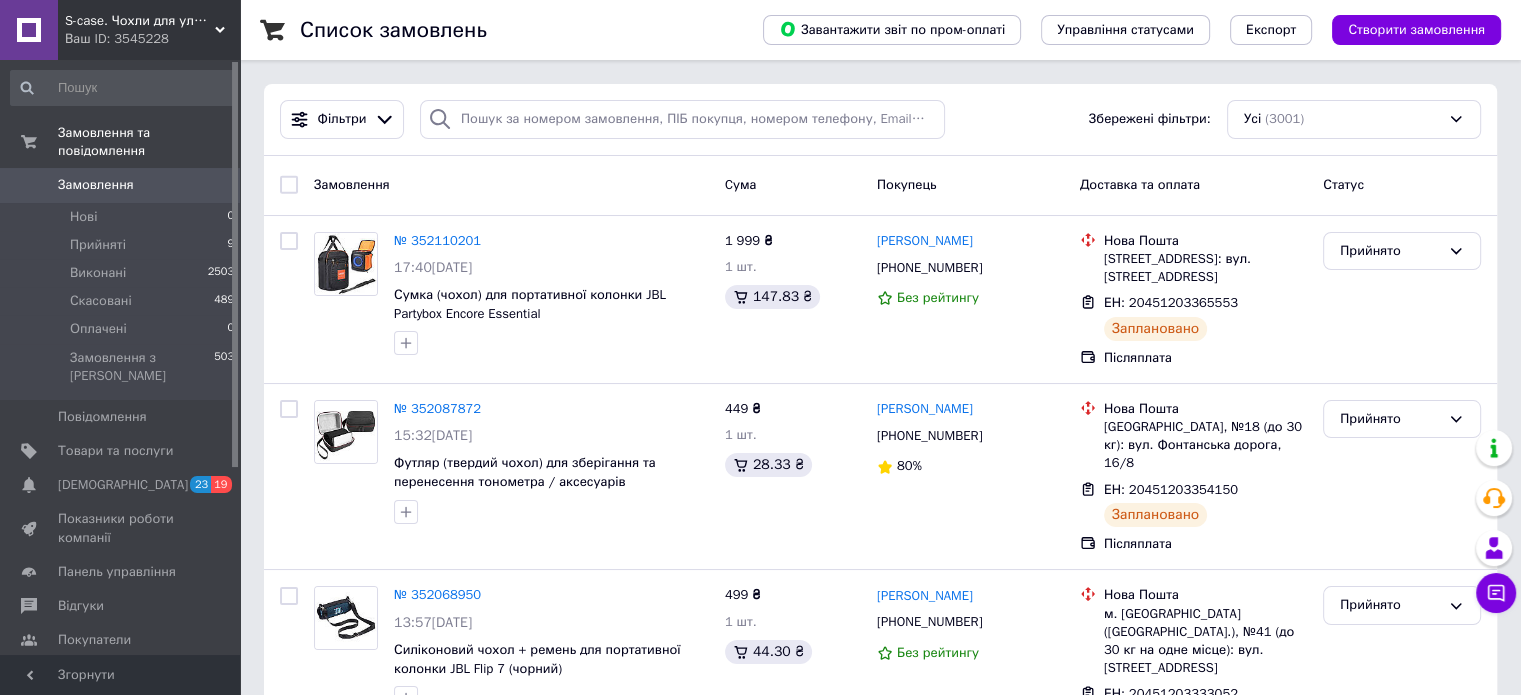 click on "Замовлення" at bounding box center (96, 185) 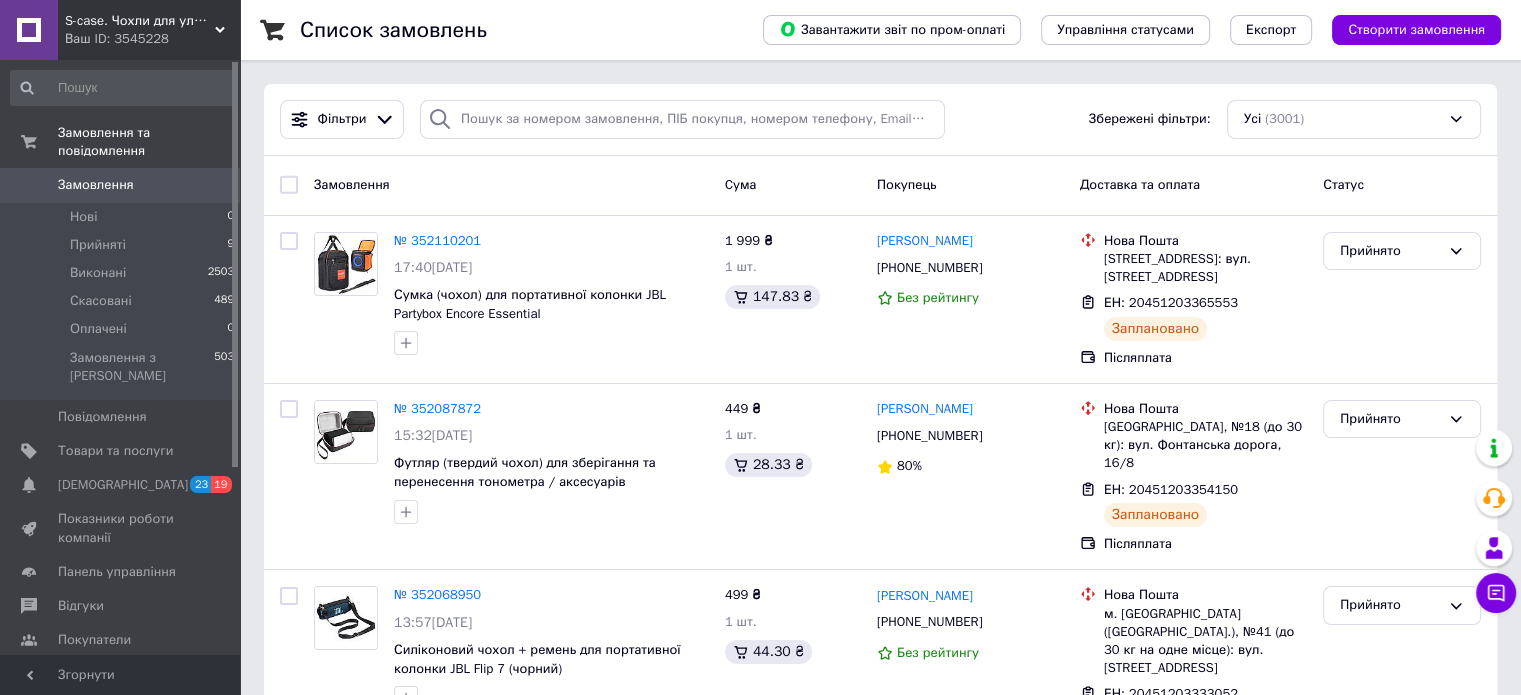 click on "Замовлення" at bounding box center (121, 185) 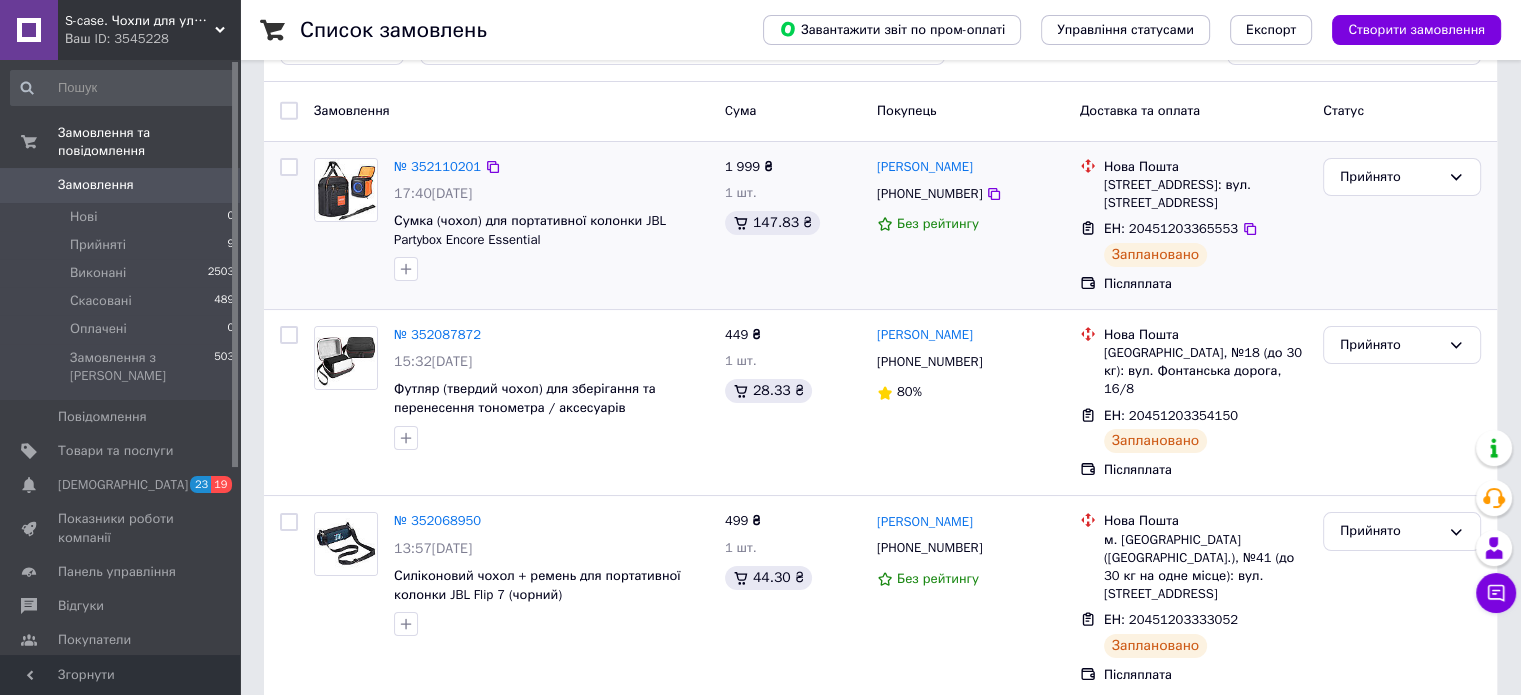 scroll, scrollTop: 200, scrollLeft: 0, axis: vertical 